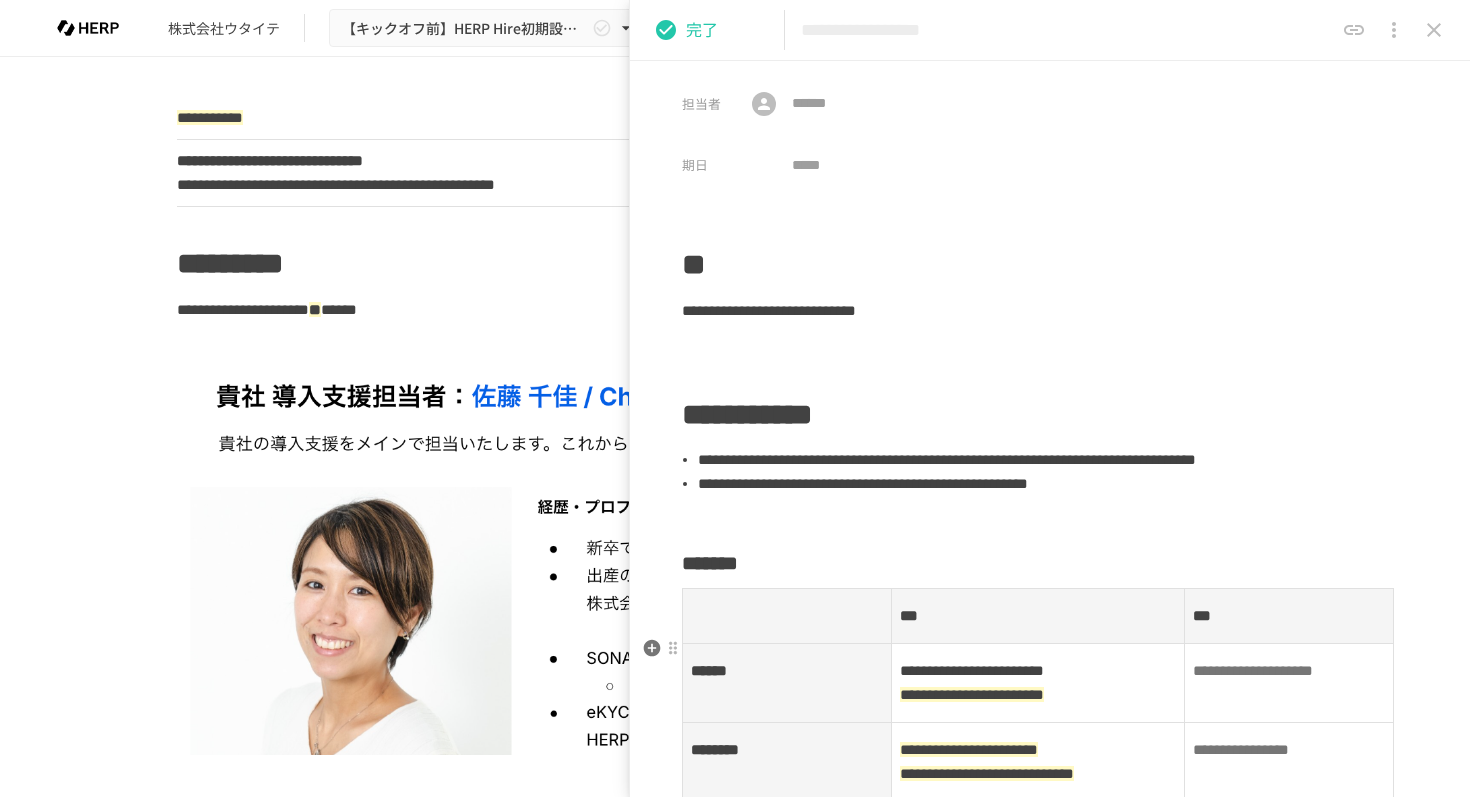 scroll, scrollTop: 0, scrollLeft: 0, axis: both 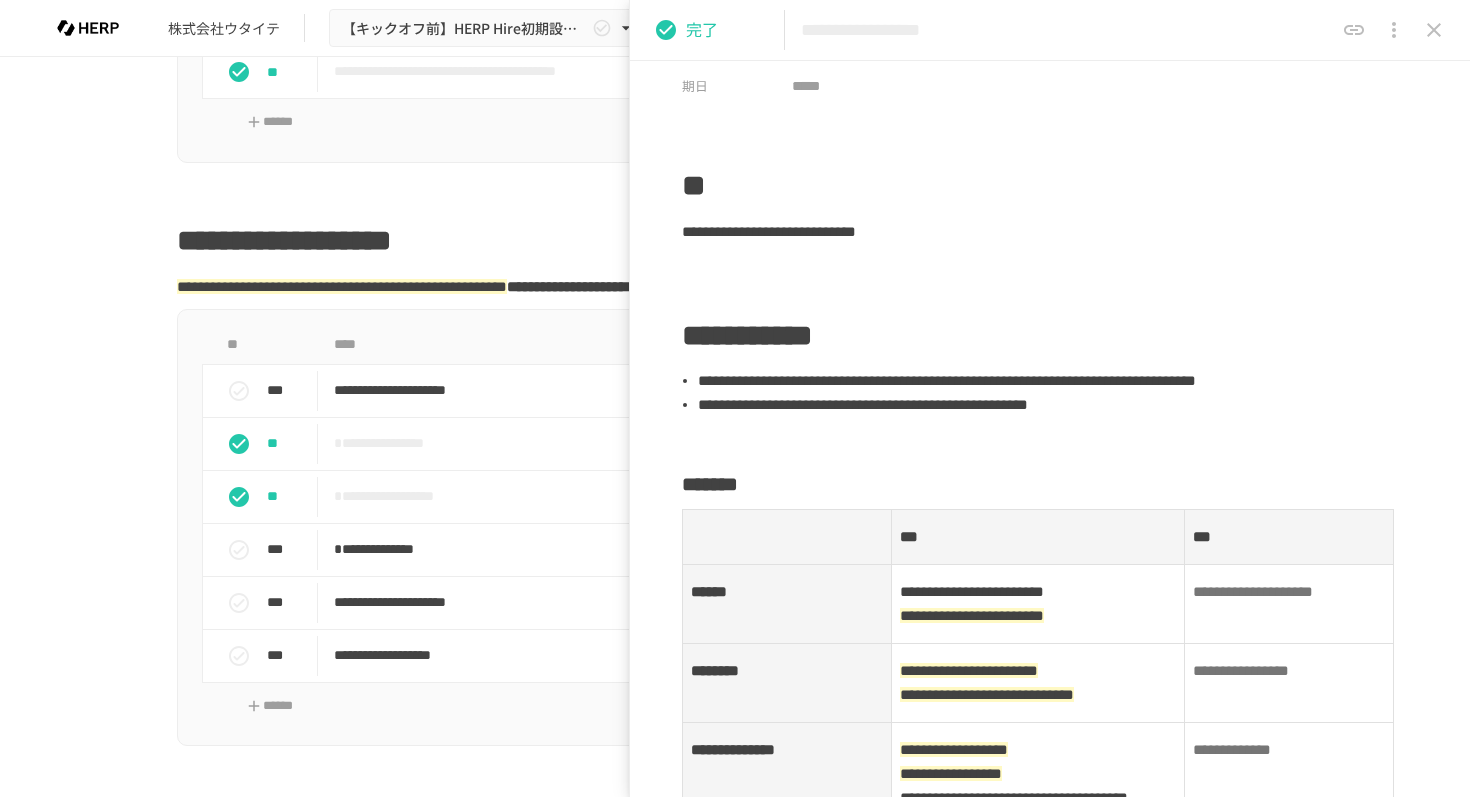 click on "**********" at bounding box center (735, 1076) 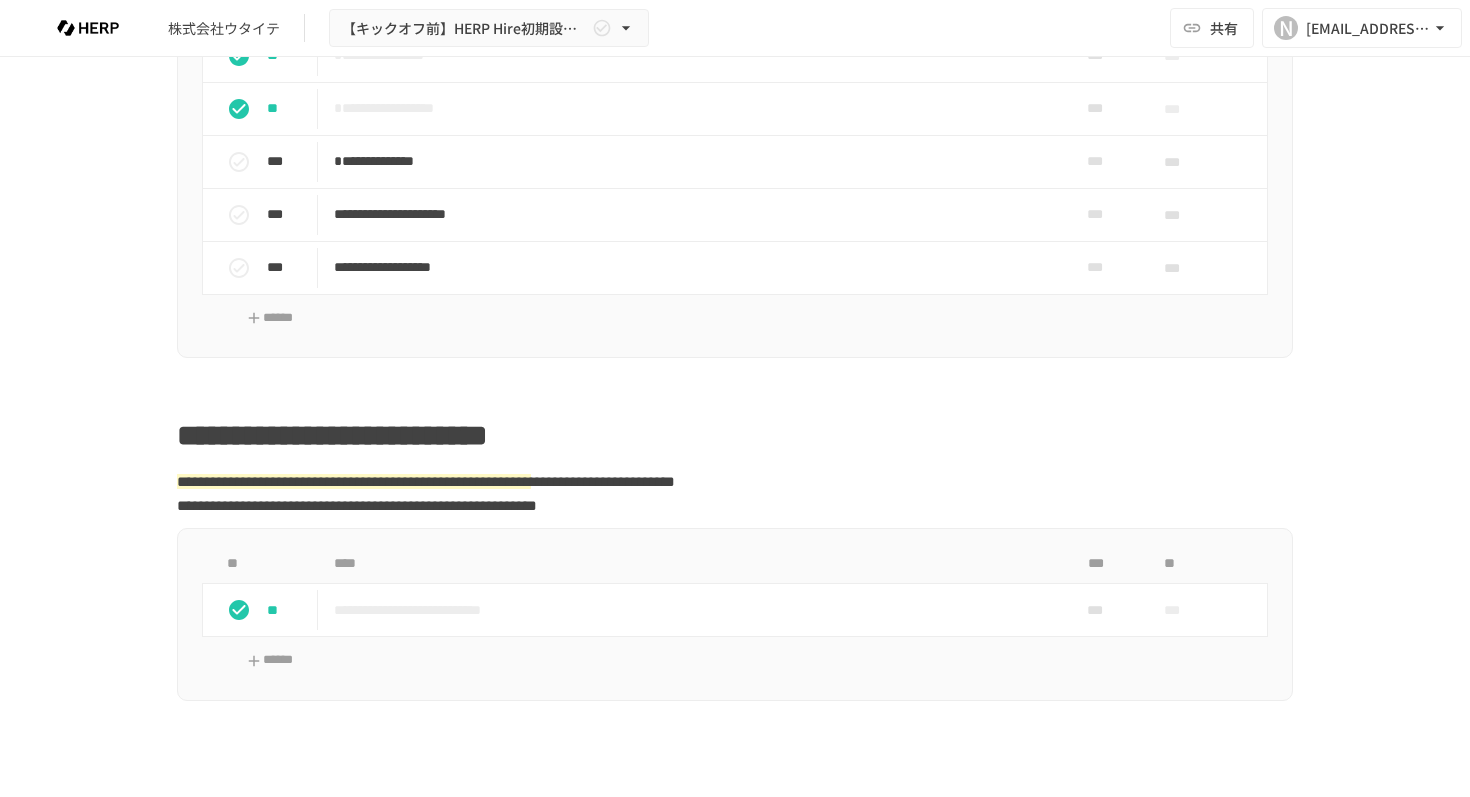 scroll, scrollTop: 3028, scrollLeft: 0, axis: vertical 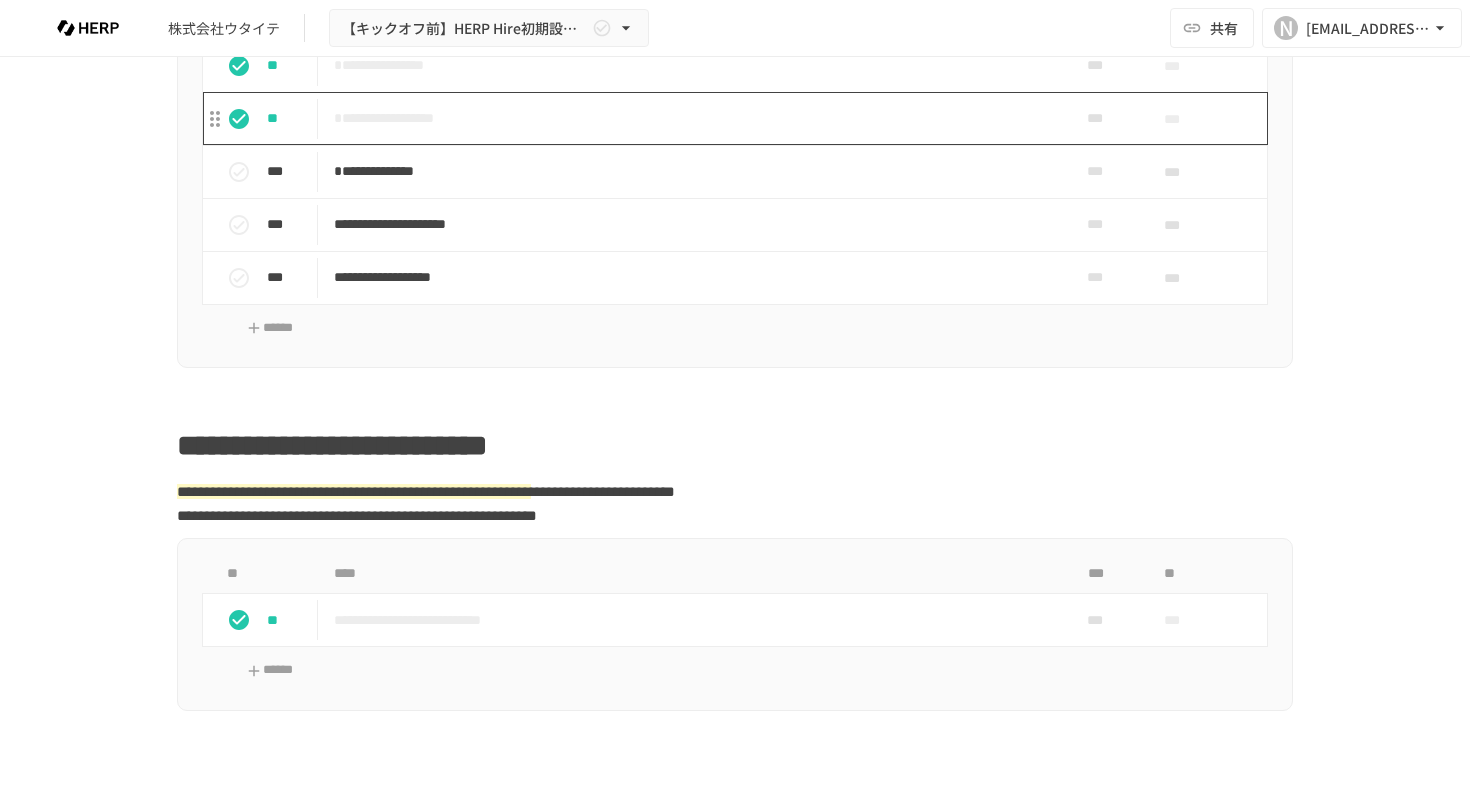 click on "**********" at bounding box center [693, 118] 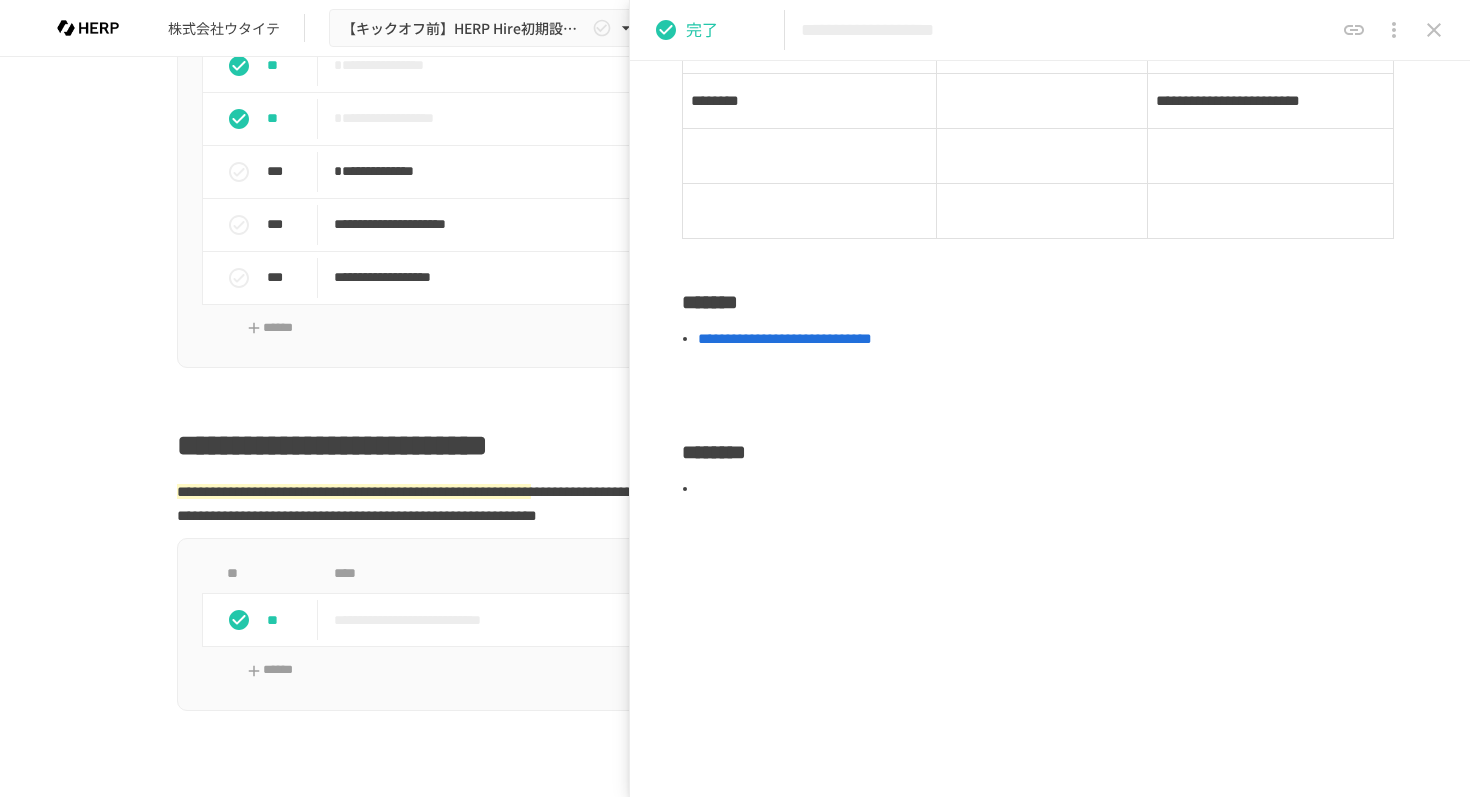 scroll, scrollTop: 1626, scrollLeft: 0, axis: vertical 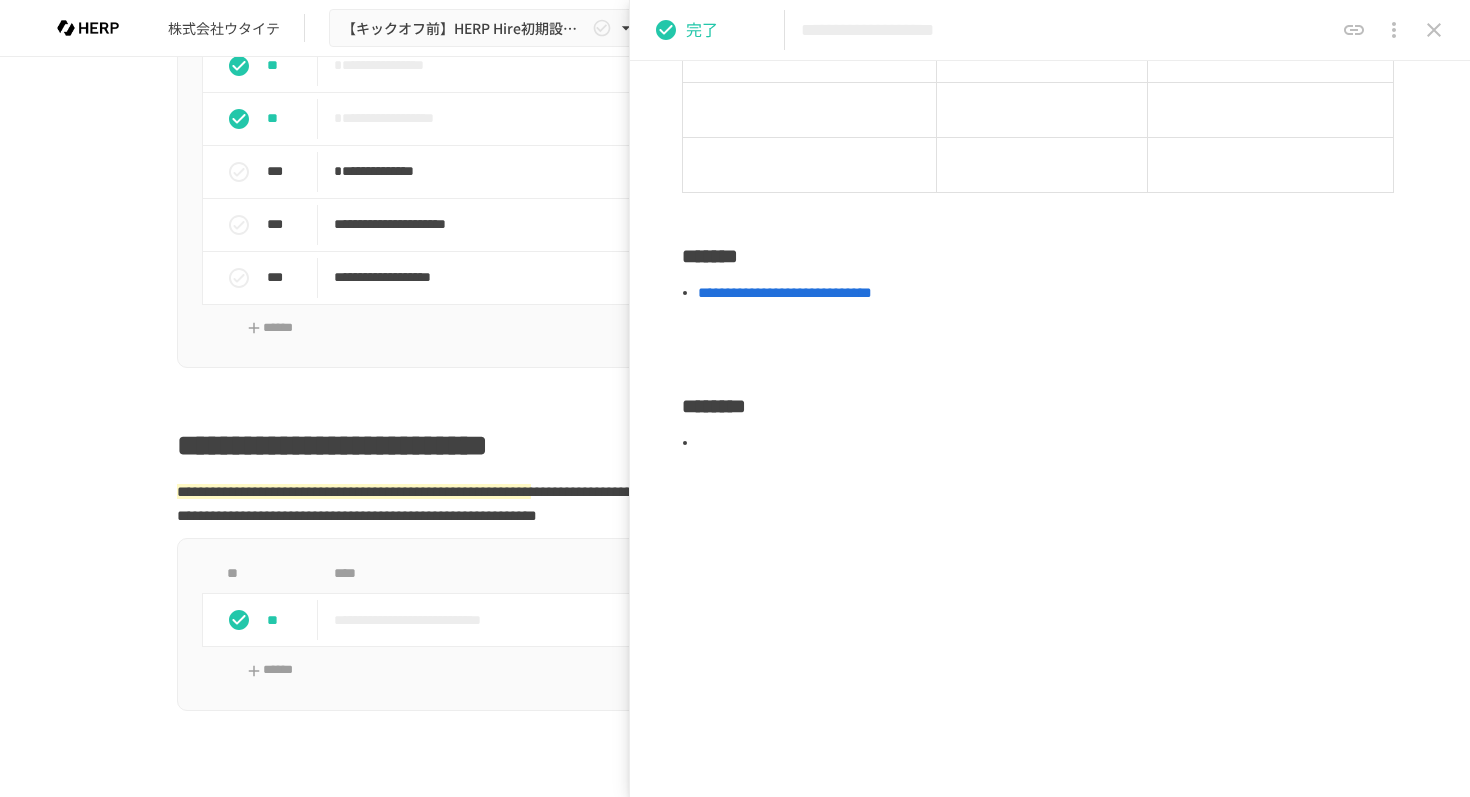 click 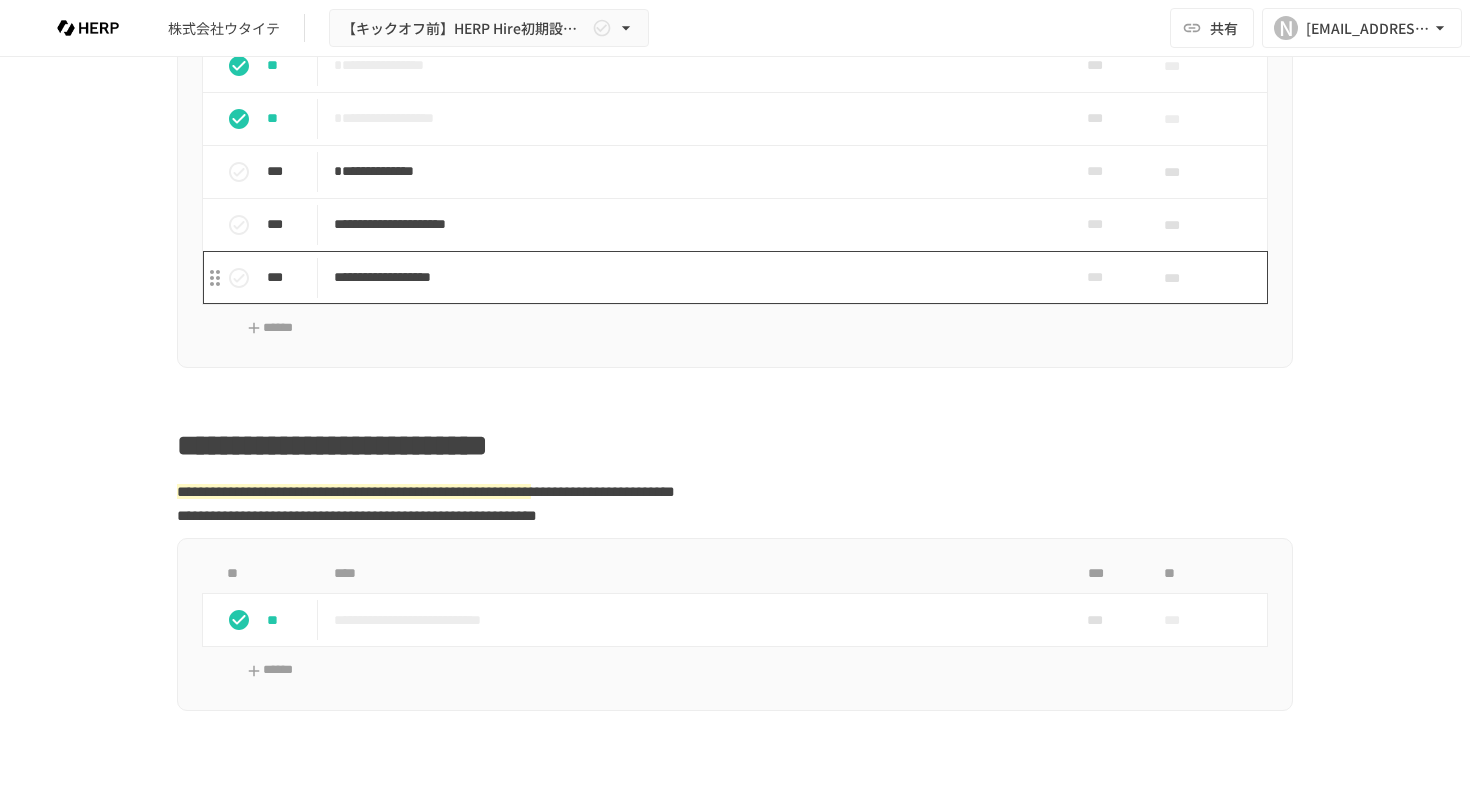 click on "**********" at bounding box center [693, 277] 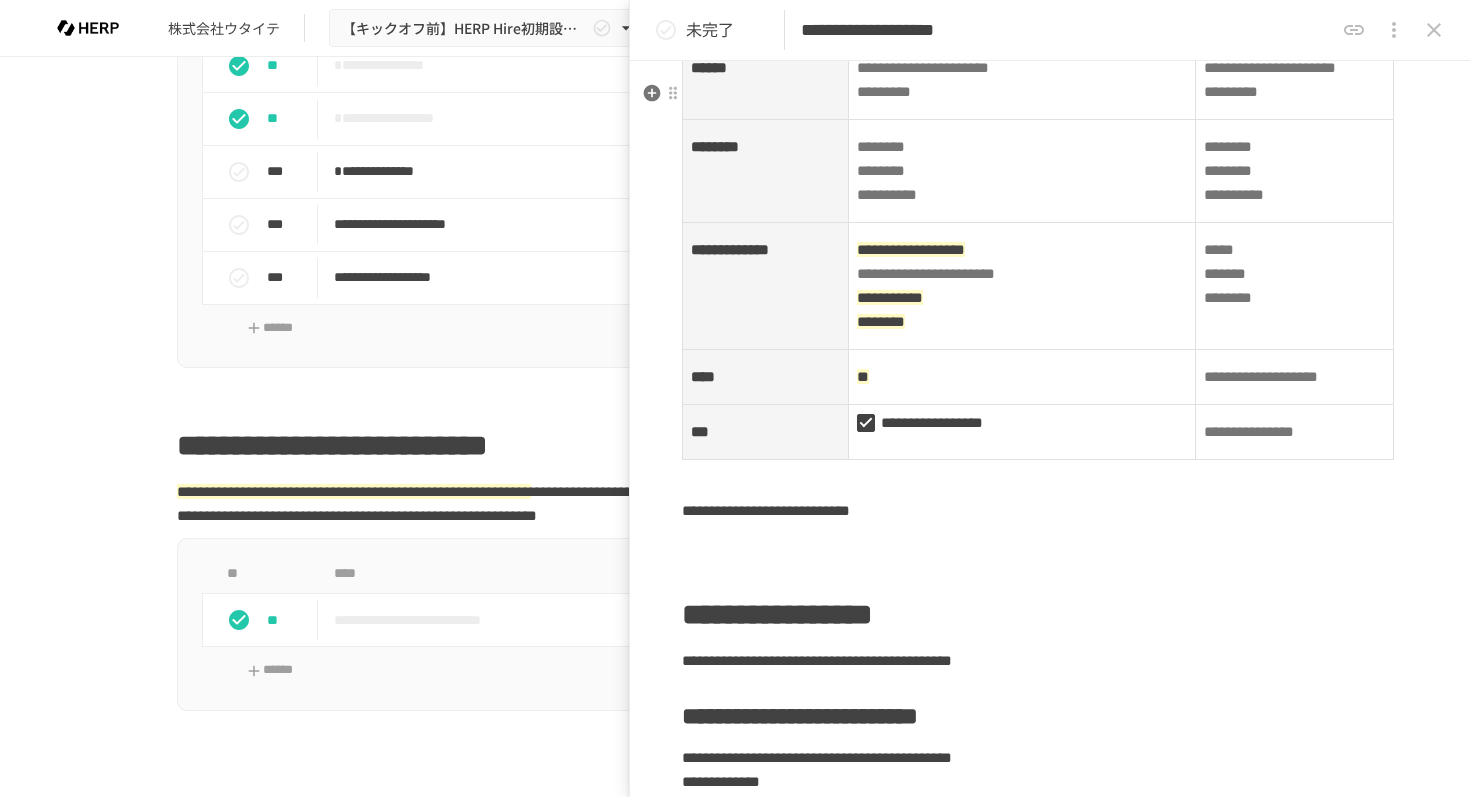 scroll, scrollTop: 928, scrollLeft: 0, axis: vertical 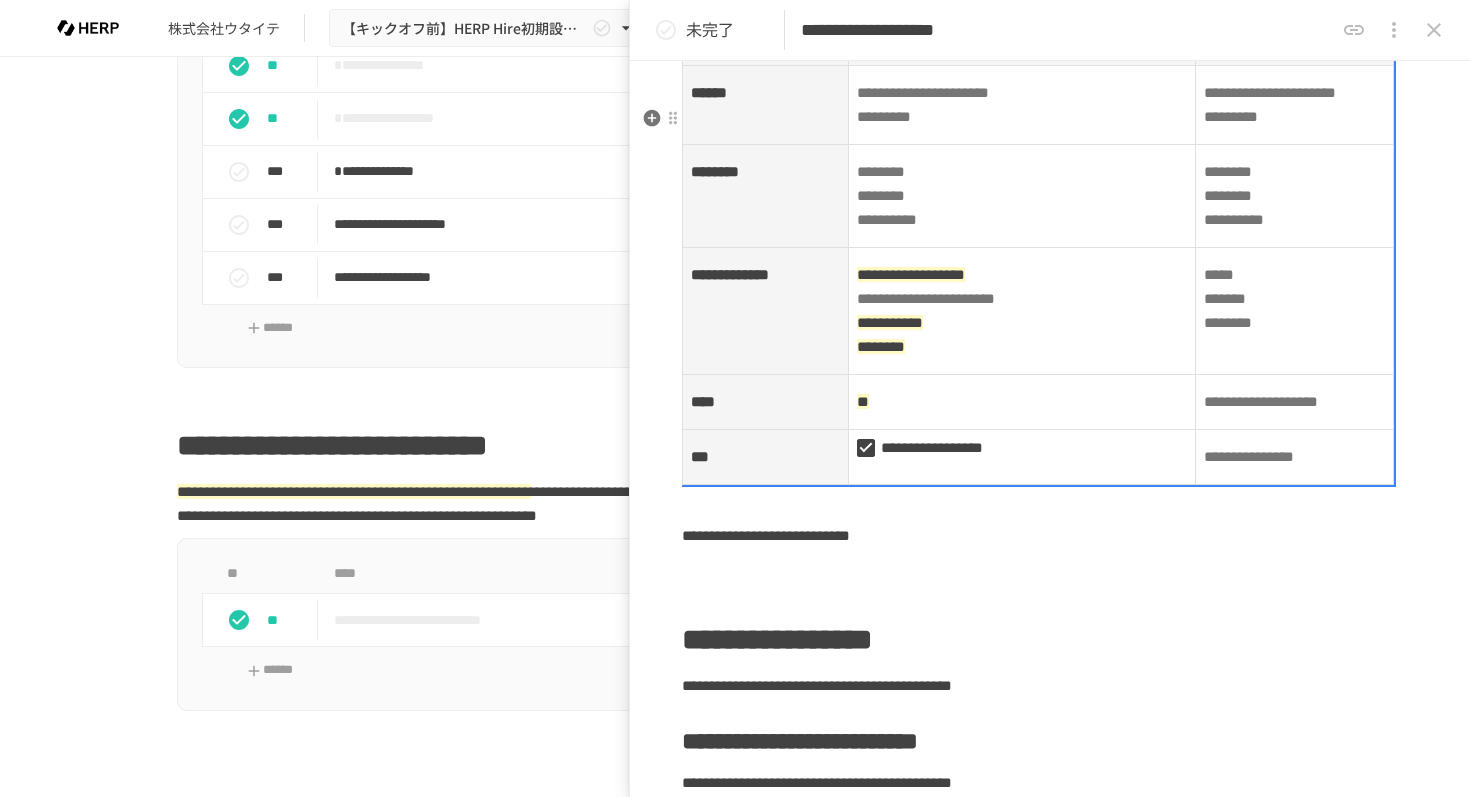 click on "*********" at bounding box center [884, 116] 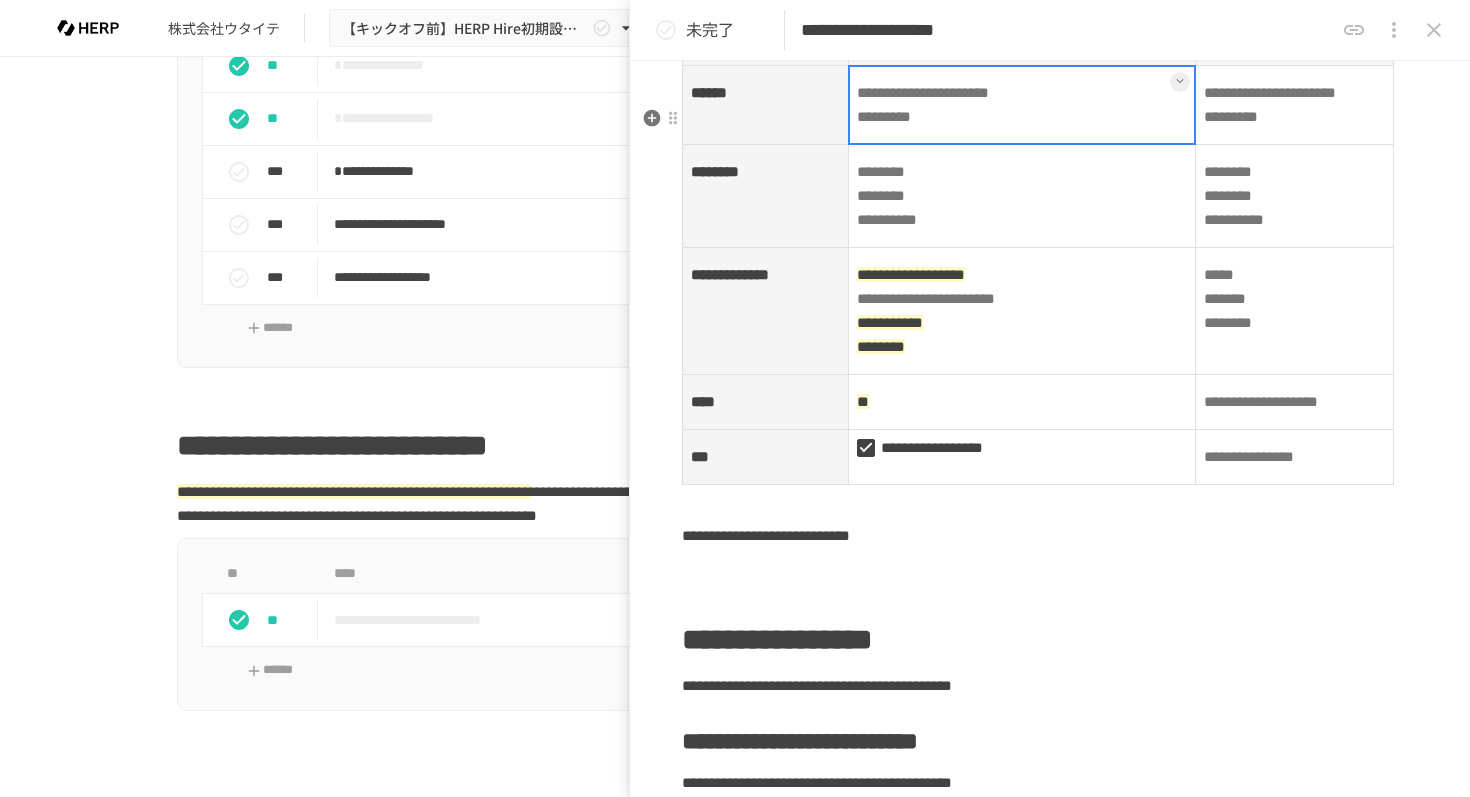 click on "**********" at bounding box center [1021, 105] 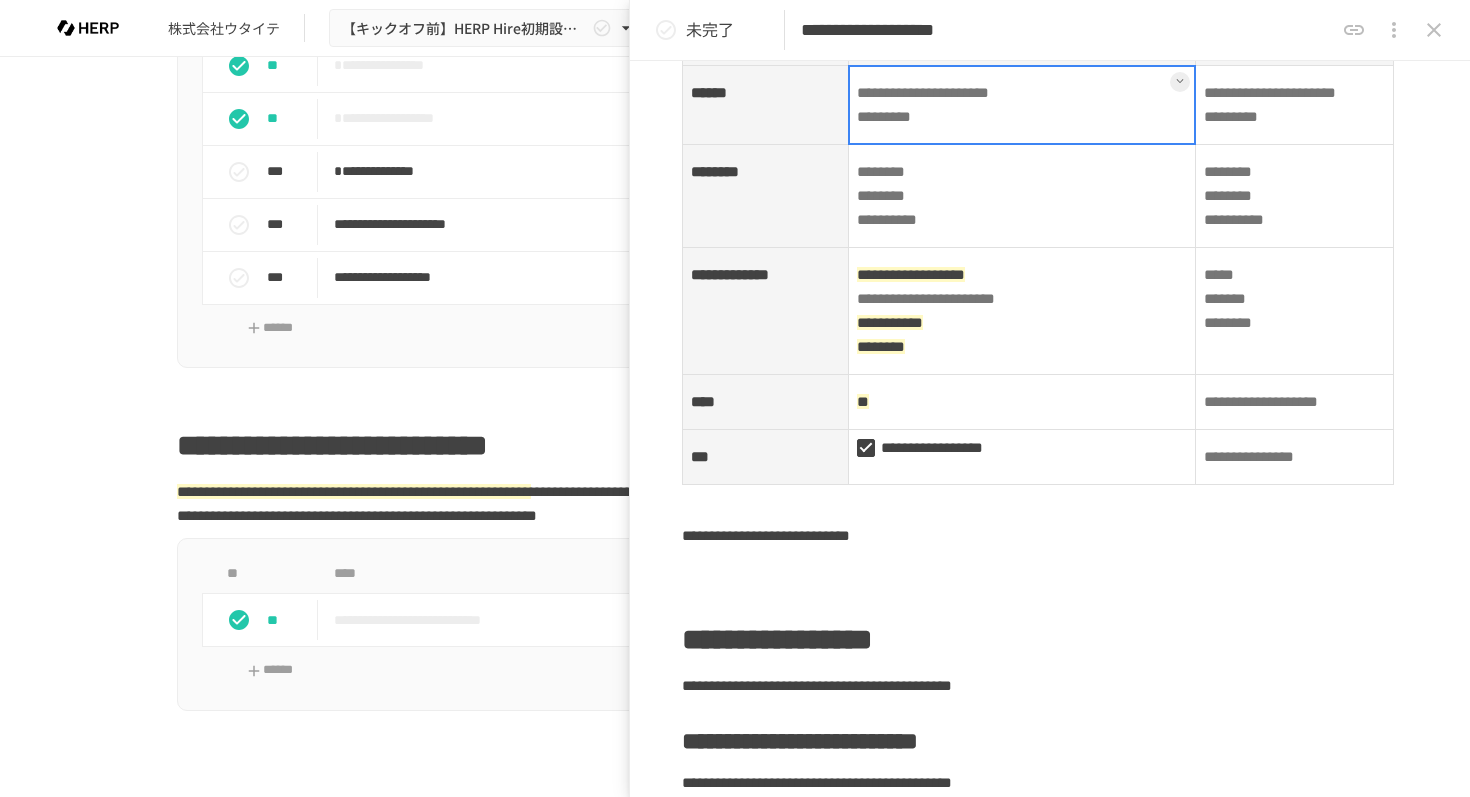 click 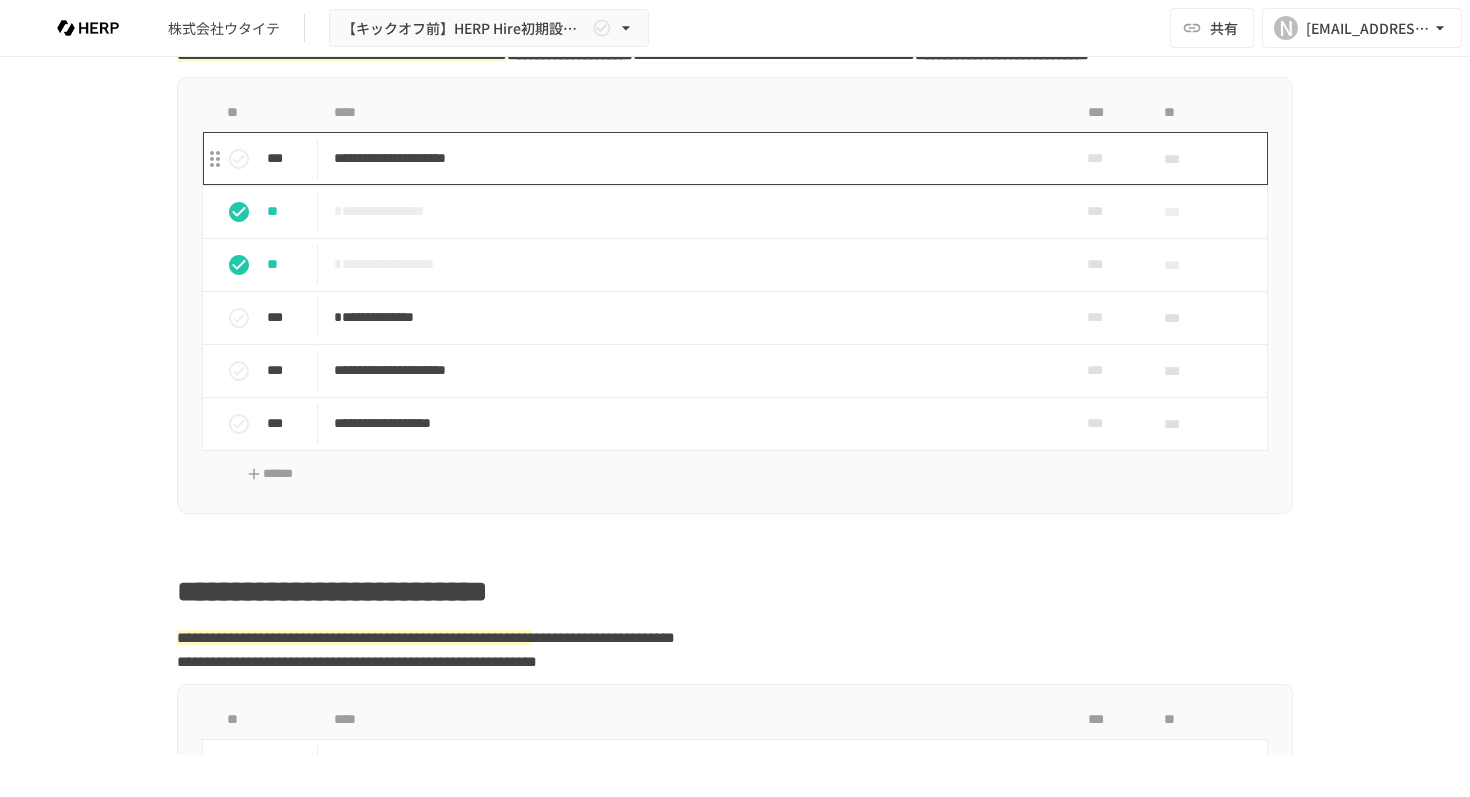 scroll, scrollTop: 2846, scrollLeft: 0, axis: vertical 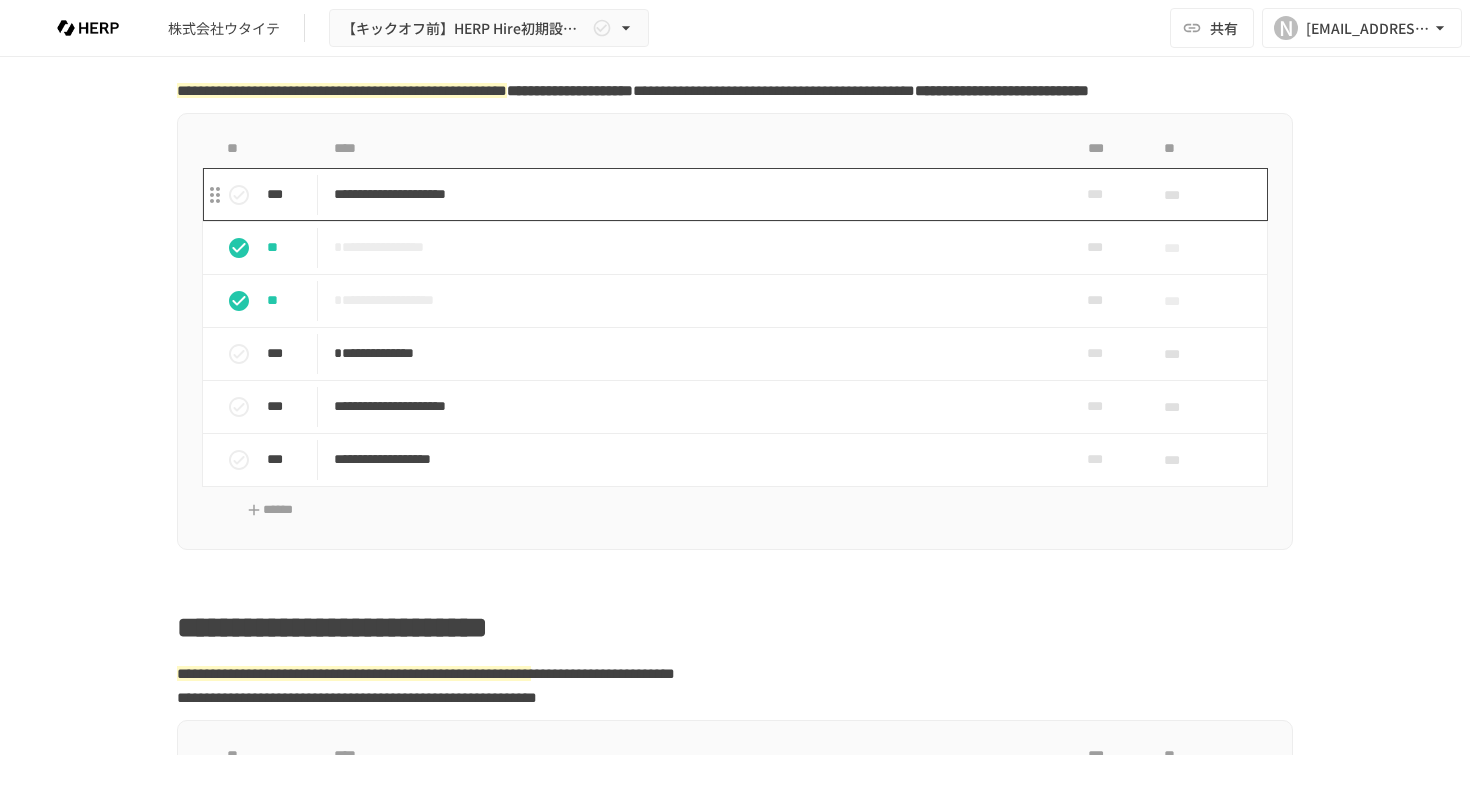click on "**********" at bounding box center (693, 194) 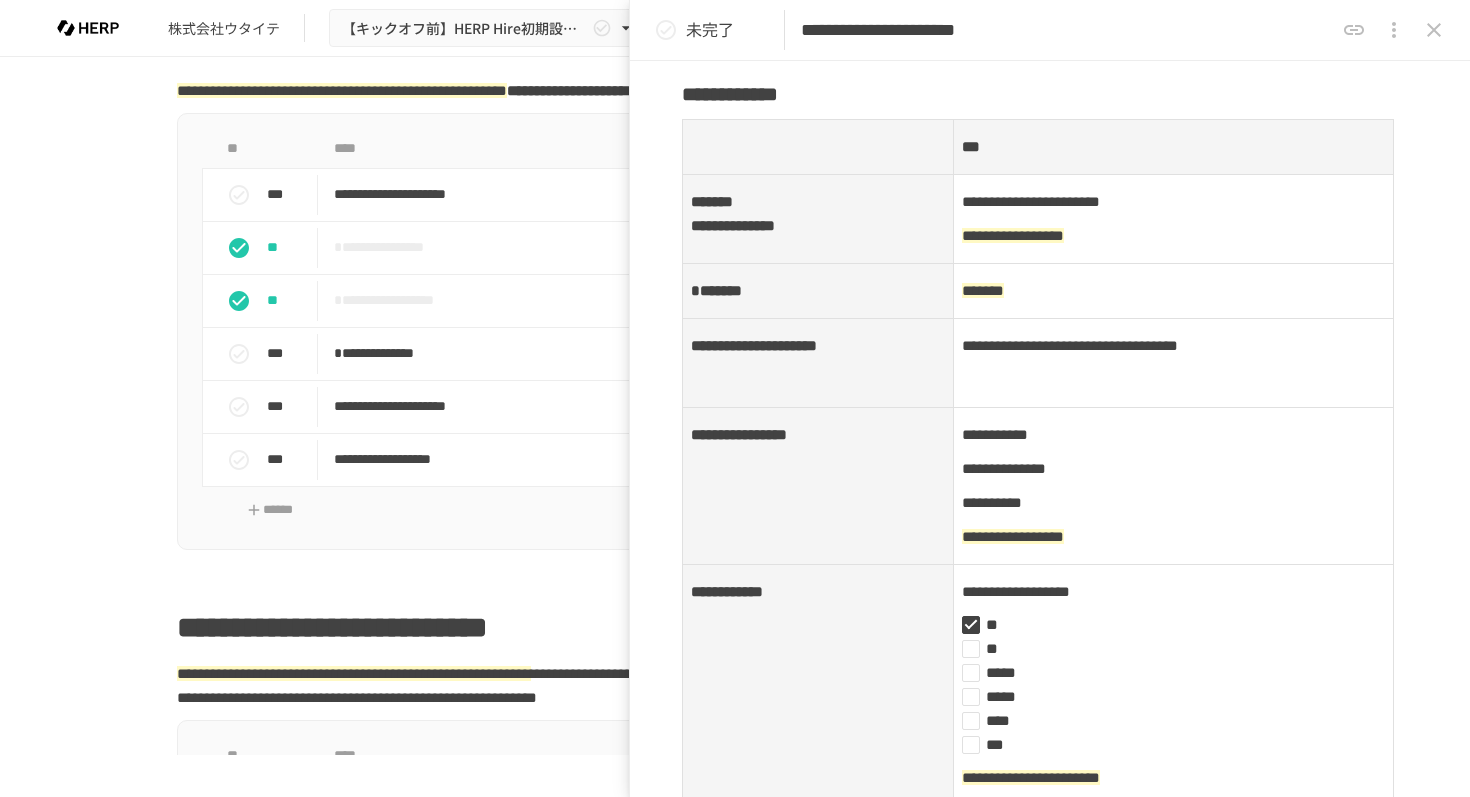 scroll, scrollTop: 173, scrollLeft: 0, axis: vertical 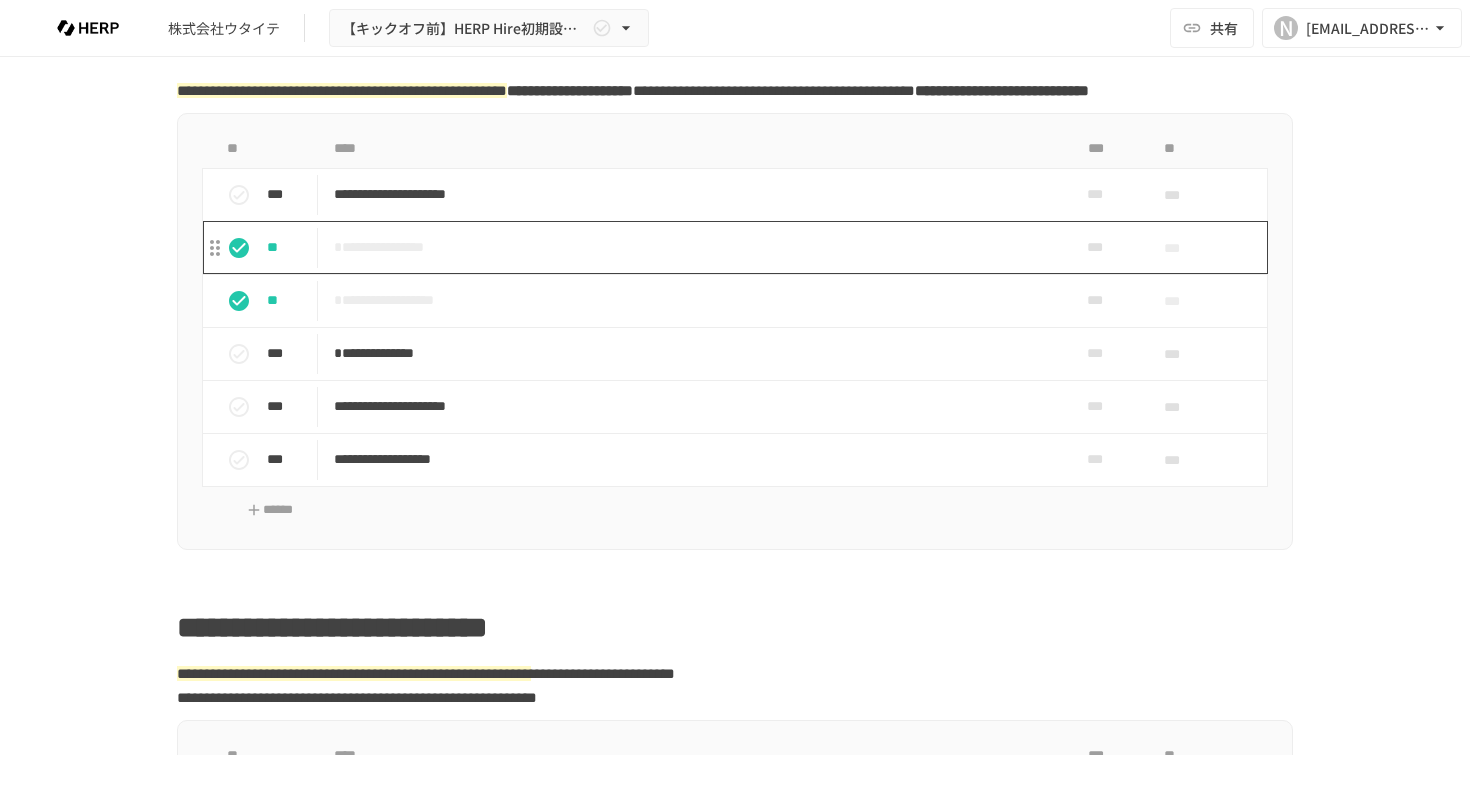 click on "**********" at bounding box center [693, 247] 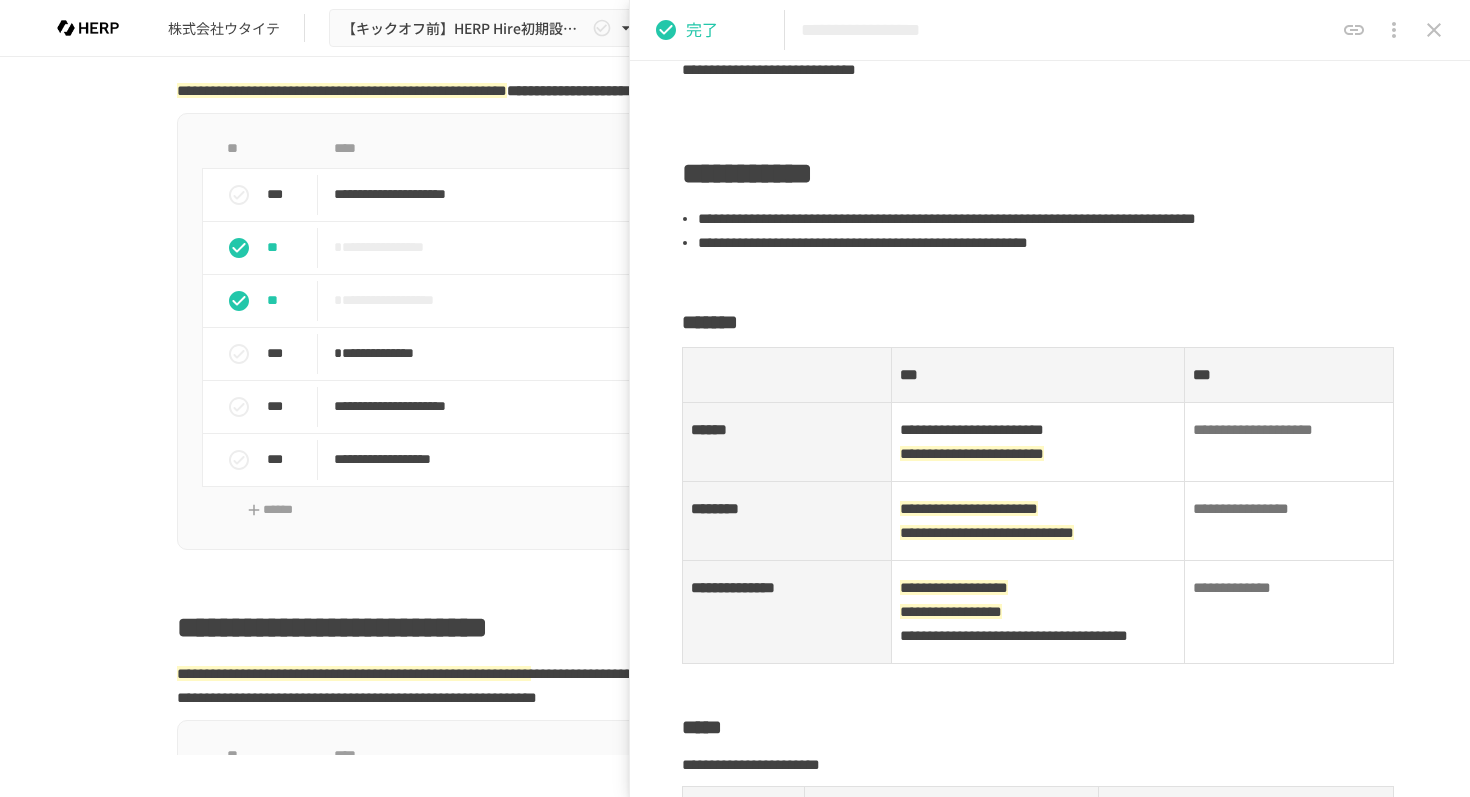 scroll, scrollTop: 0, scrollLeft: 0, axis: both 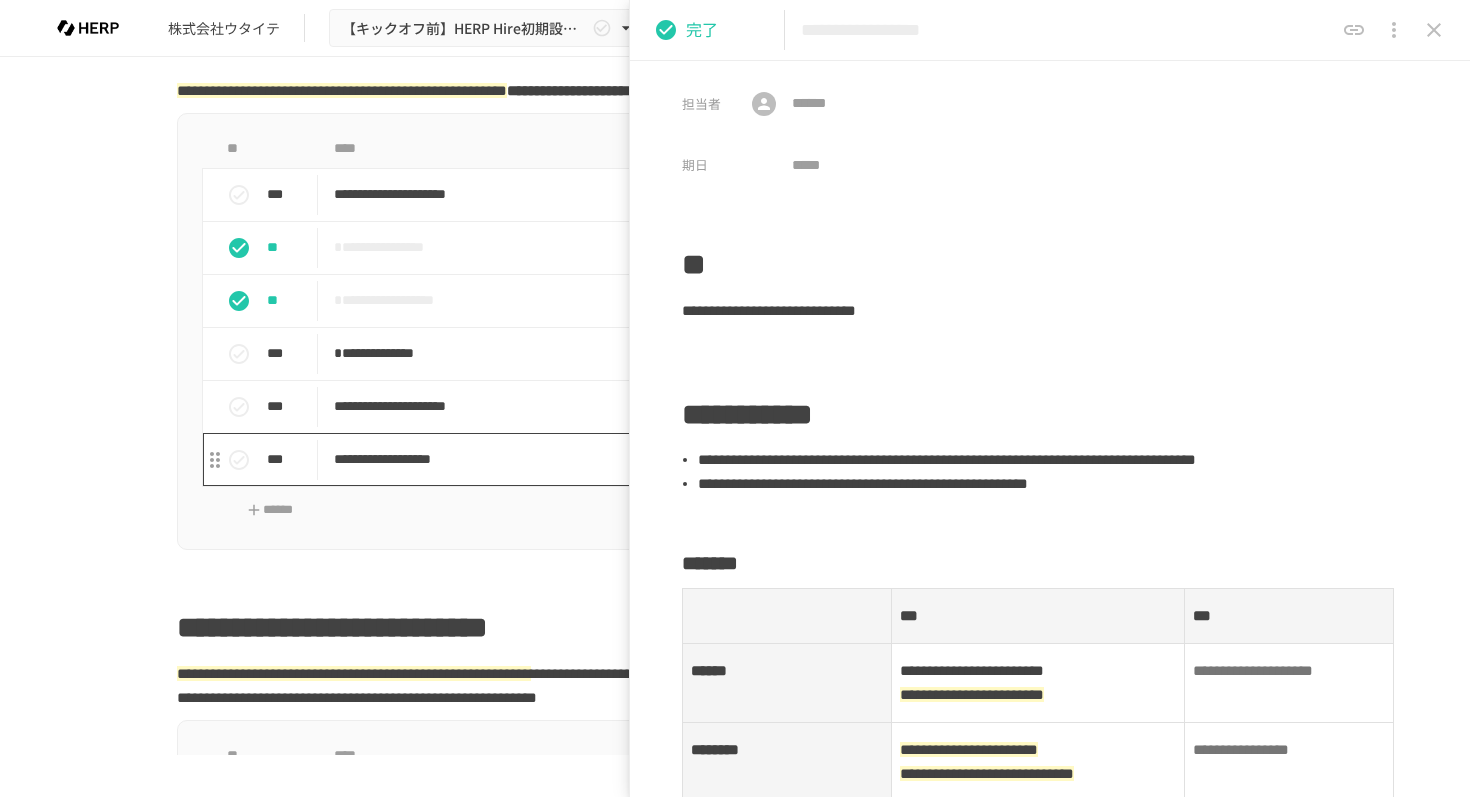 click on "**********" at bounding box center (693, 459) 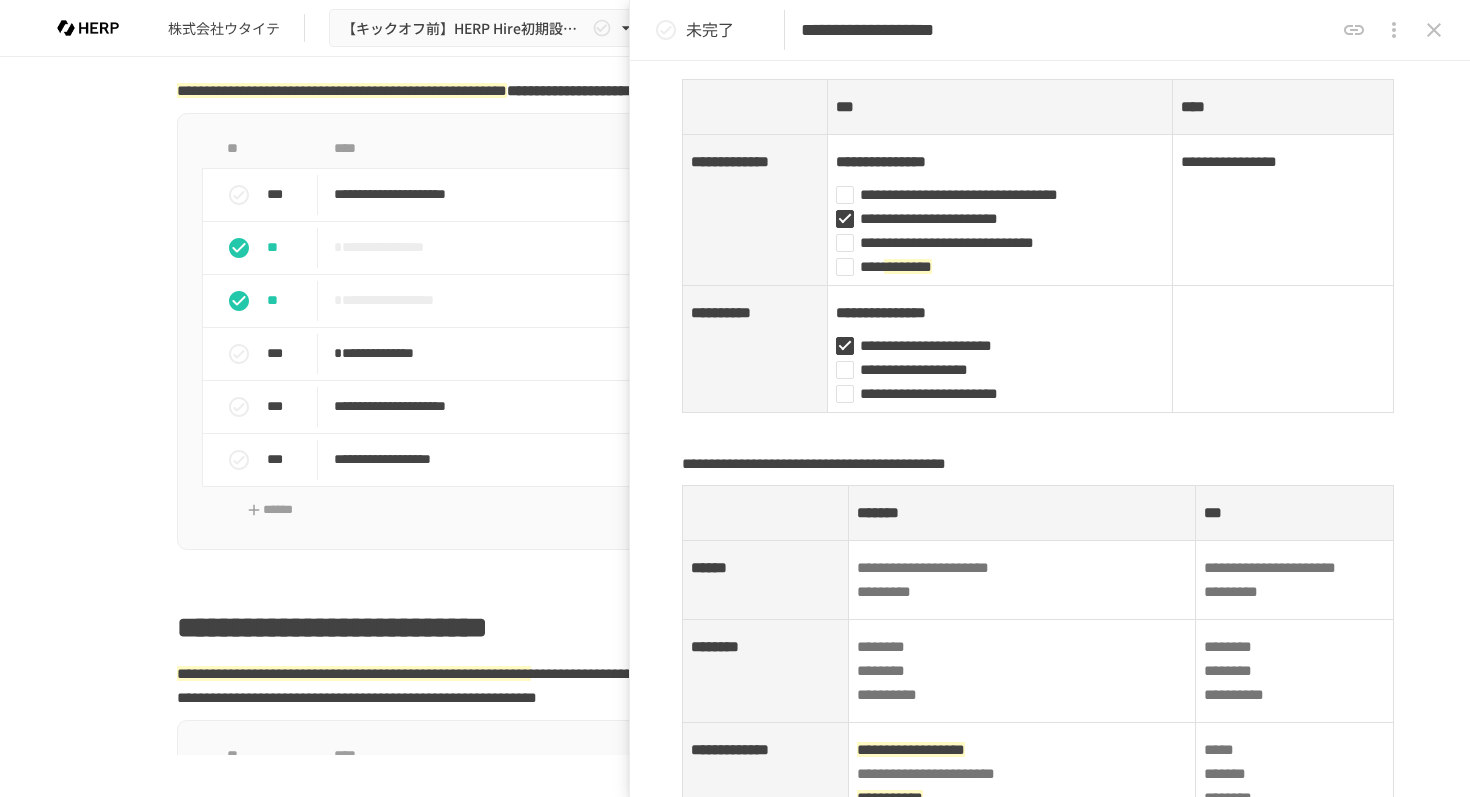 scroll, scrollTop: 432, scrollLeft: 0, axis: vertical 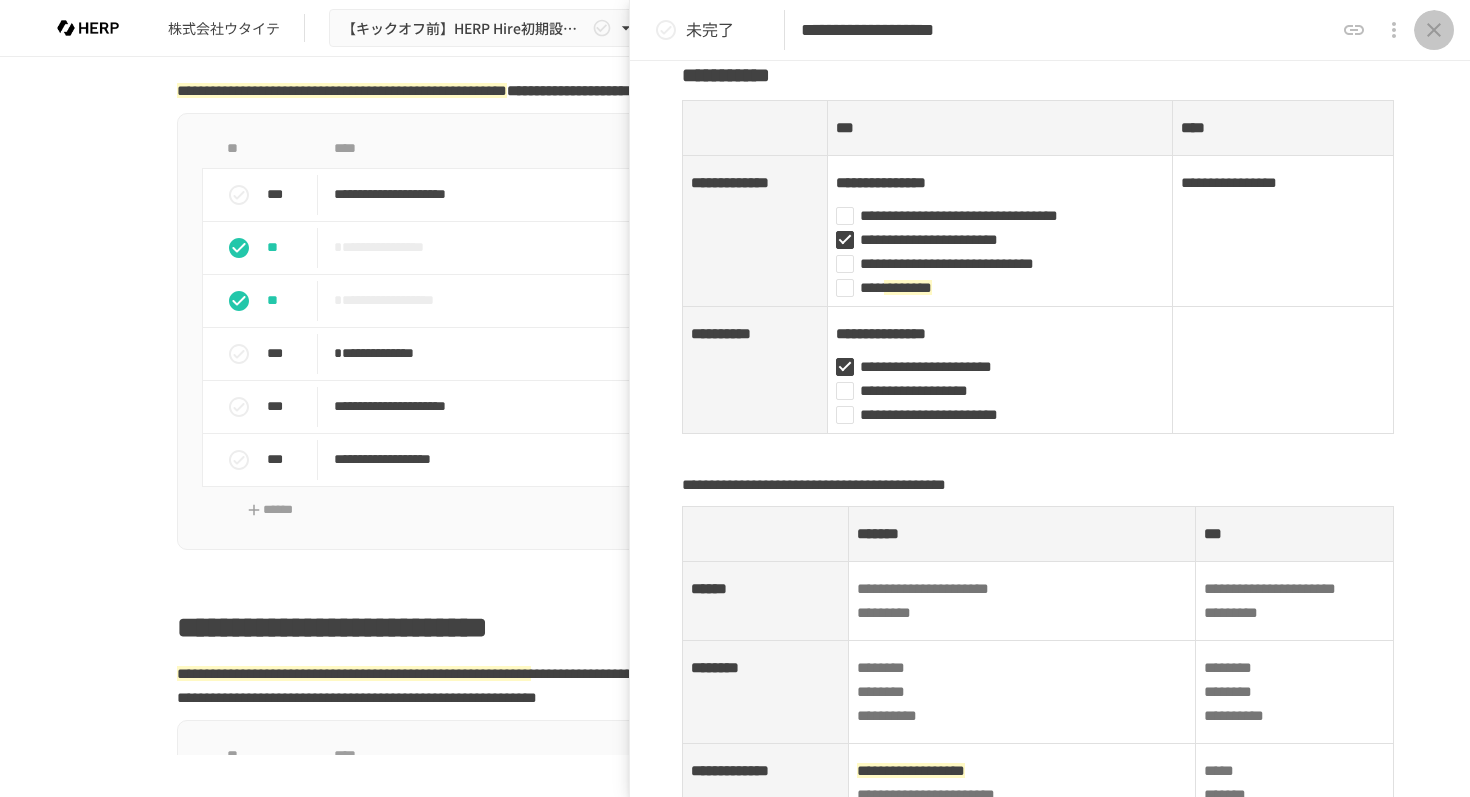 click 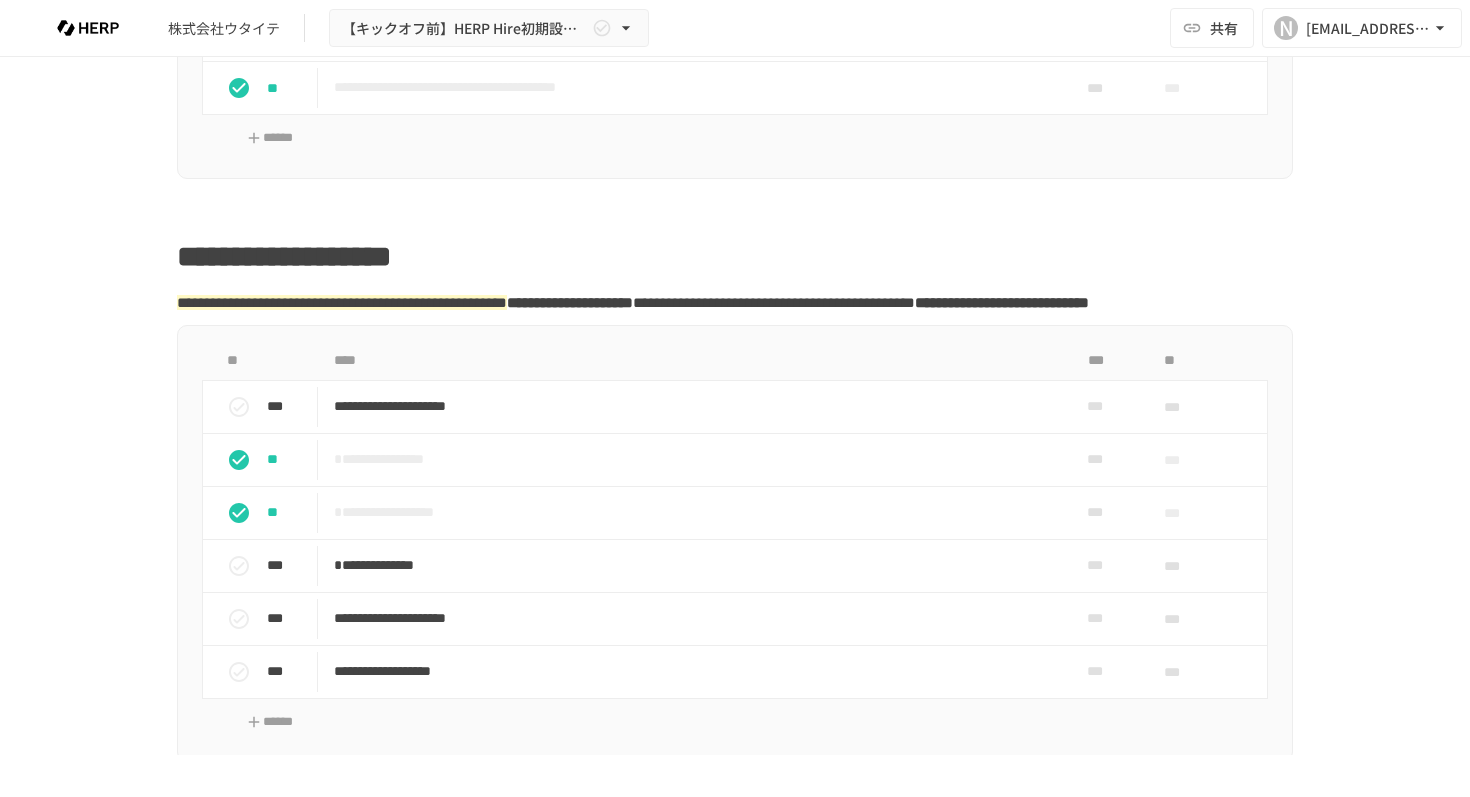 scroll, scrollTop: 2636, scrollLeft: 0, axis: vertical 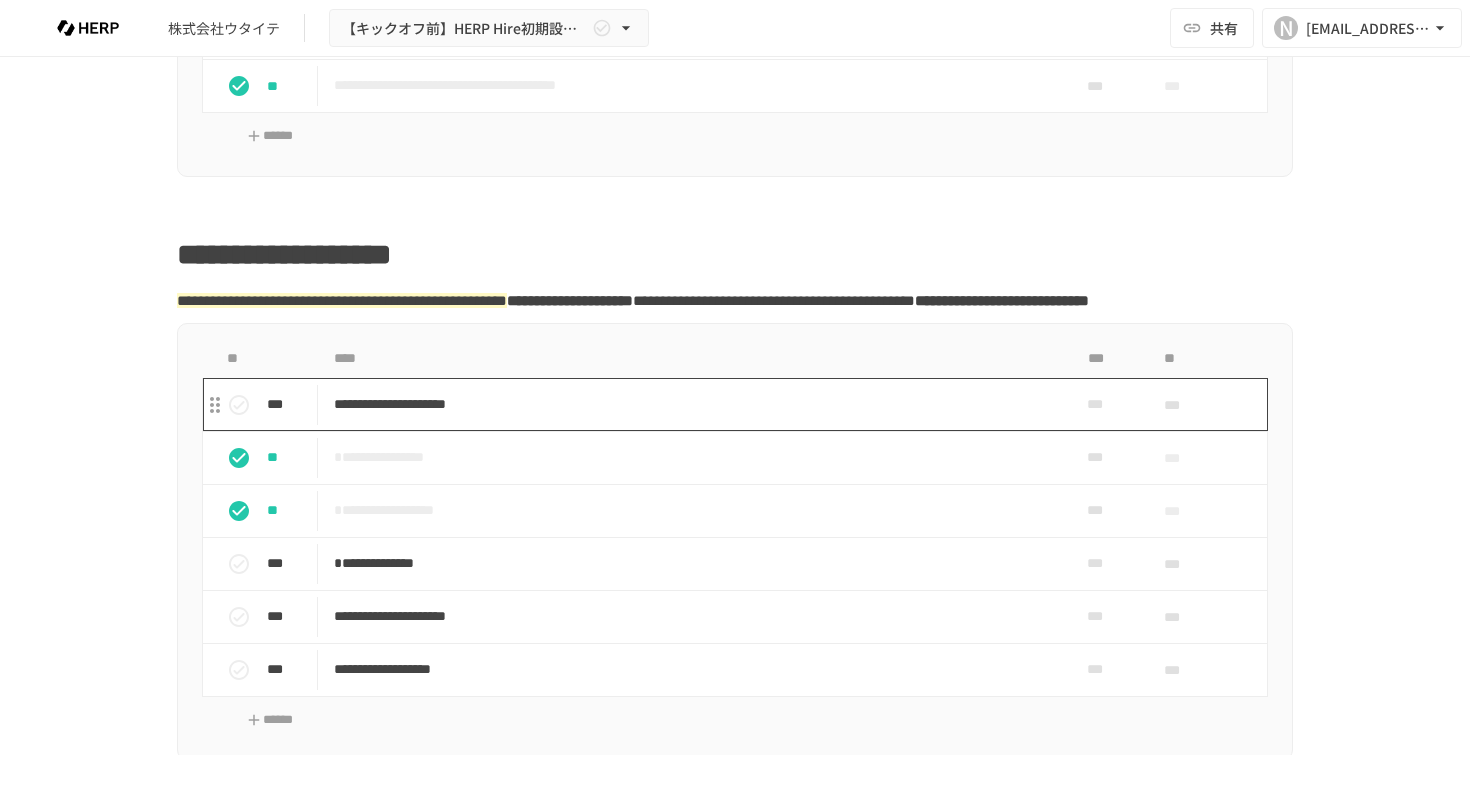 click on "**********" at bounding box center [693, 404] 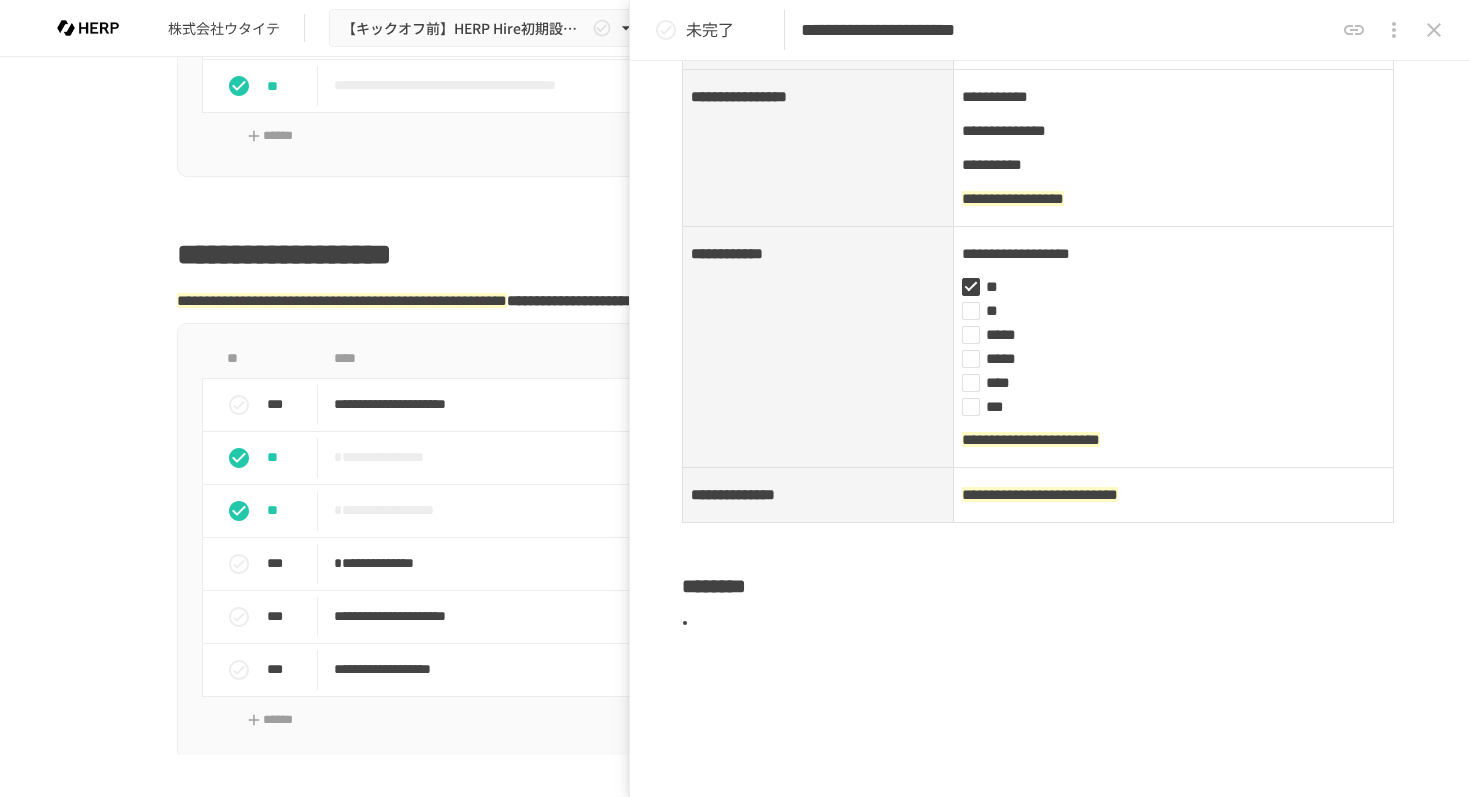 scroll, scrollTop: 879, scrollLeft: 0, axis: vertical 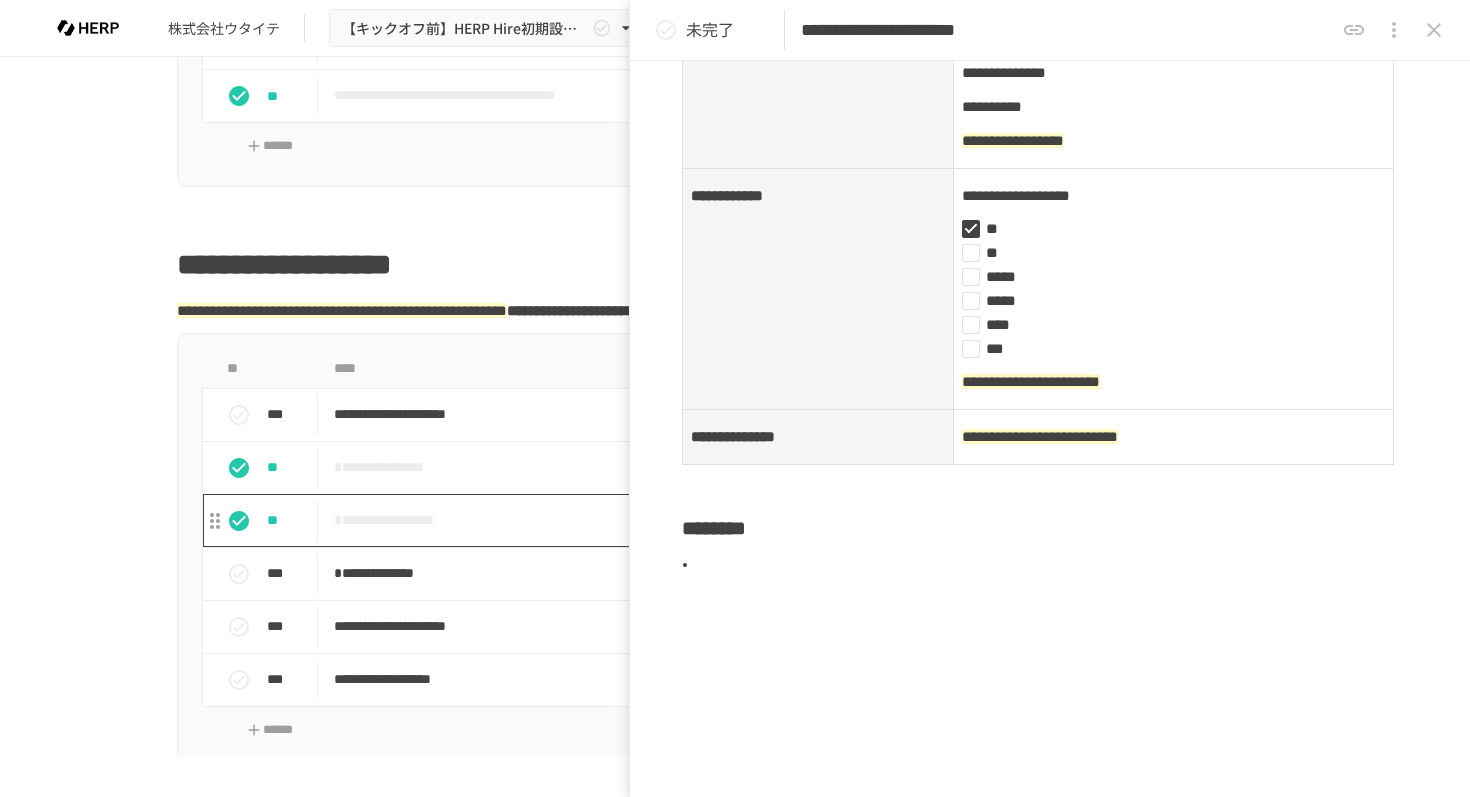 click on "**********" at bounding box center (693, 520) 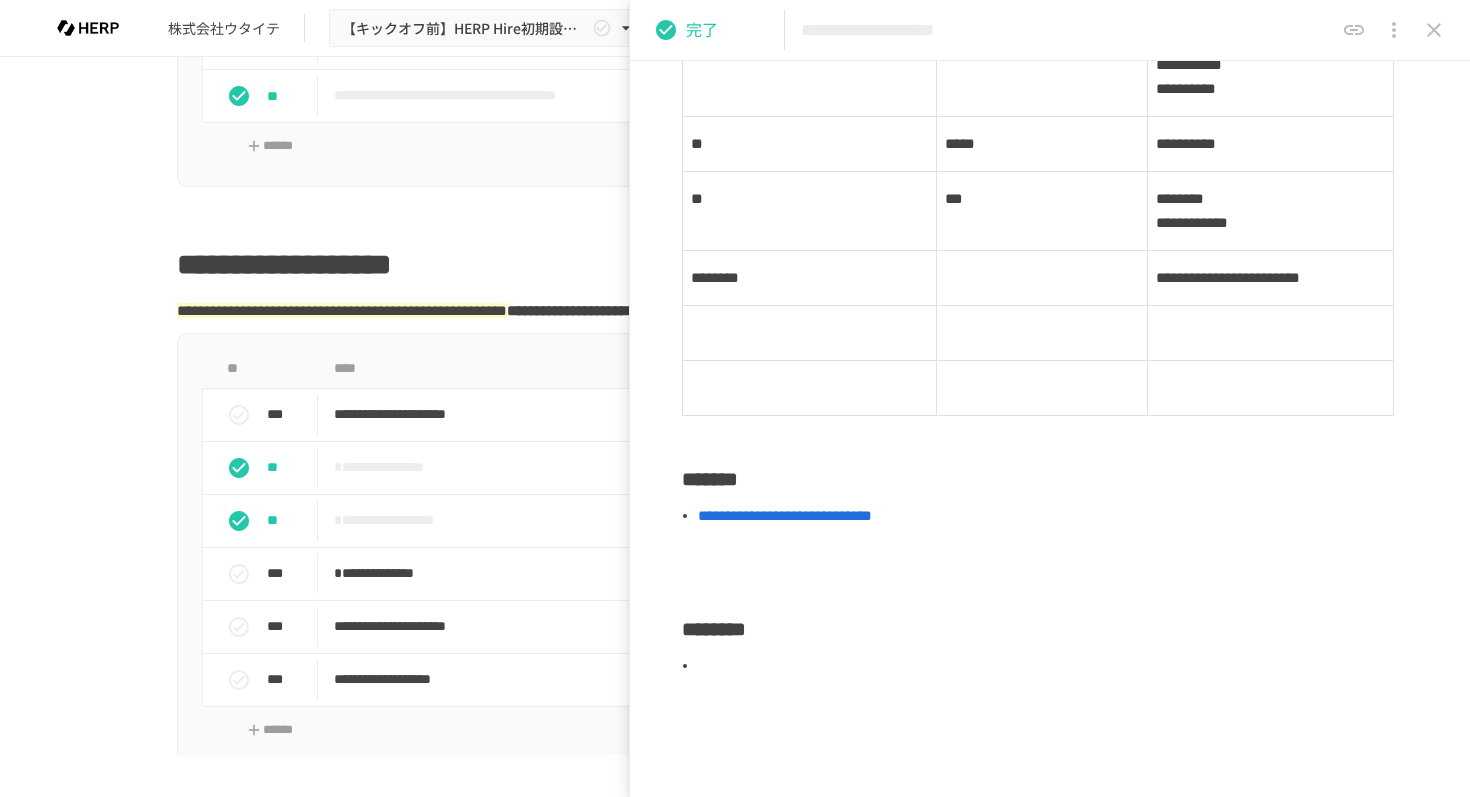 scroll, scrollTop: 1397, scrollLeft: 0, axis: vertical 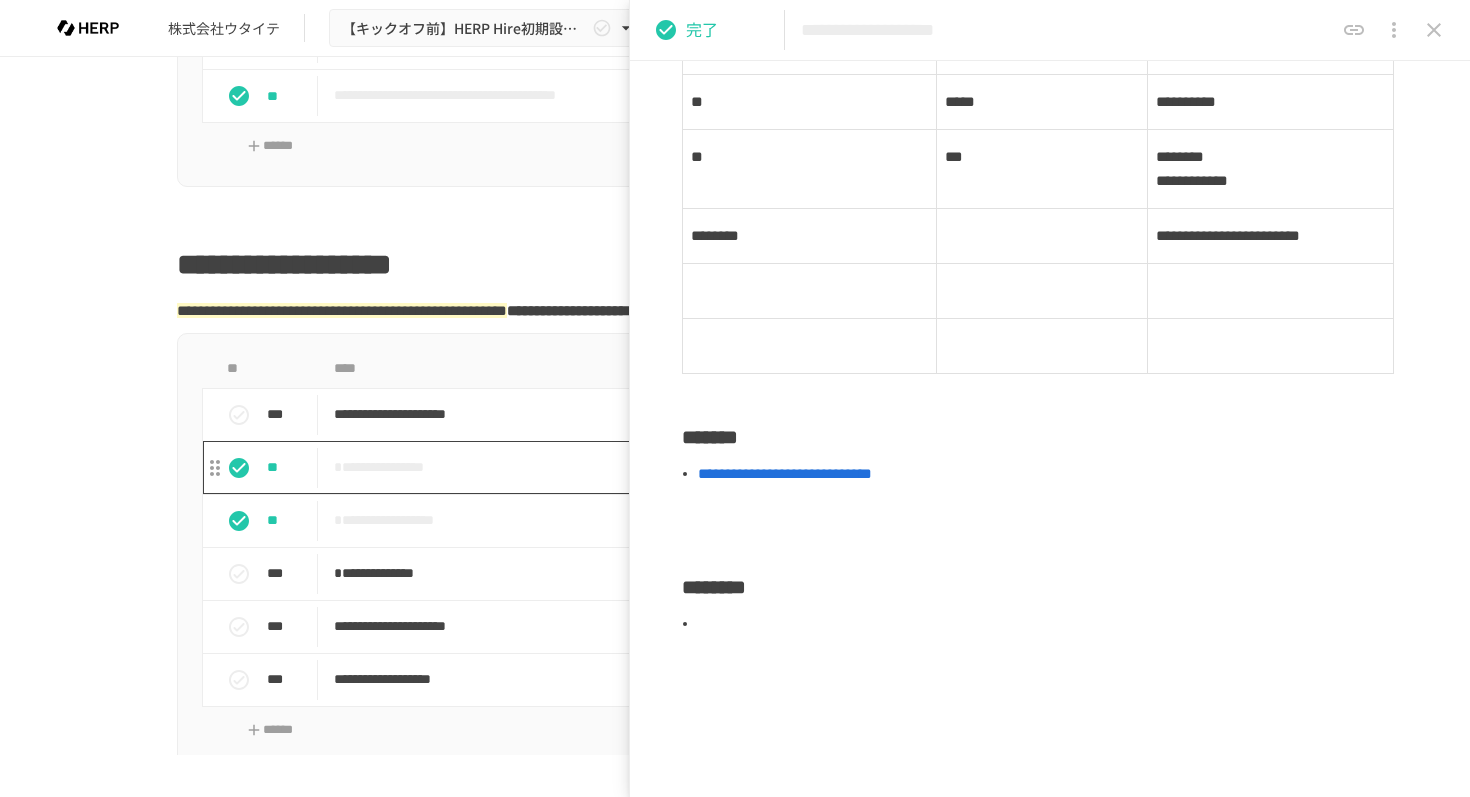 click on "**********" at bounding box center (693, 467) 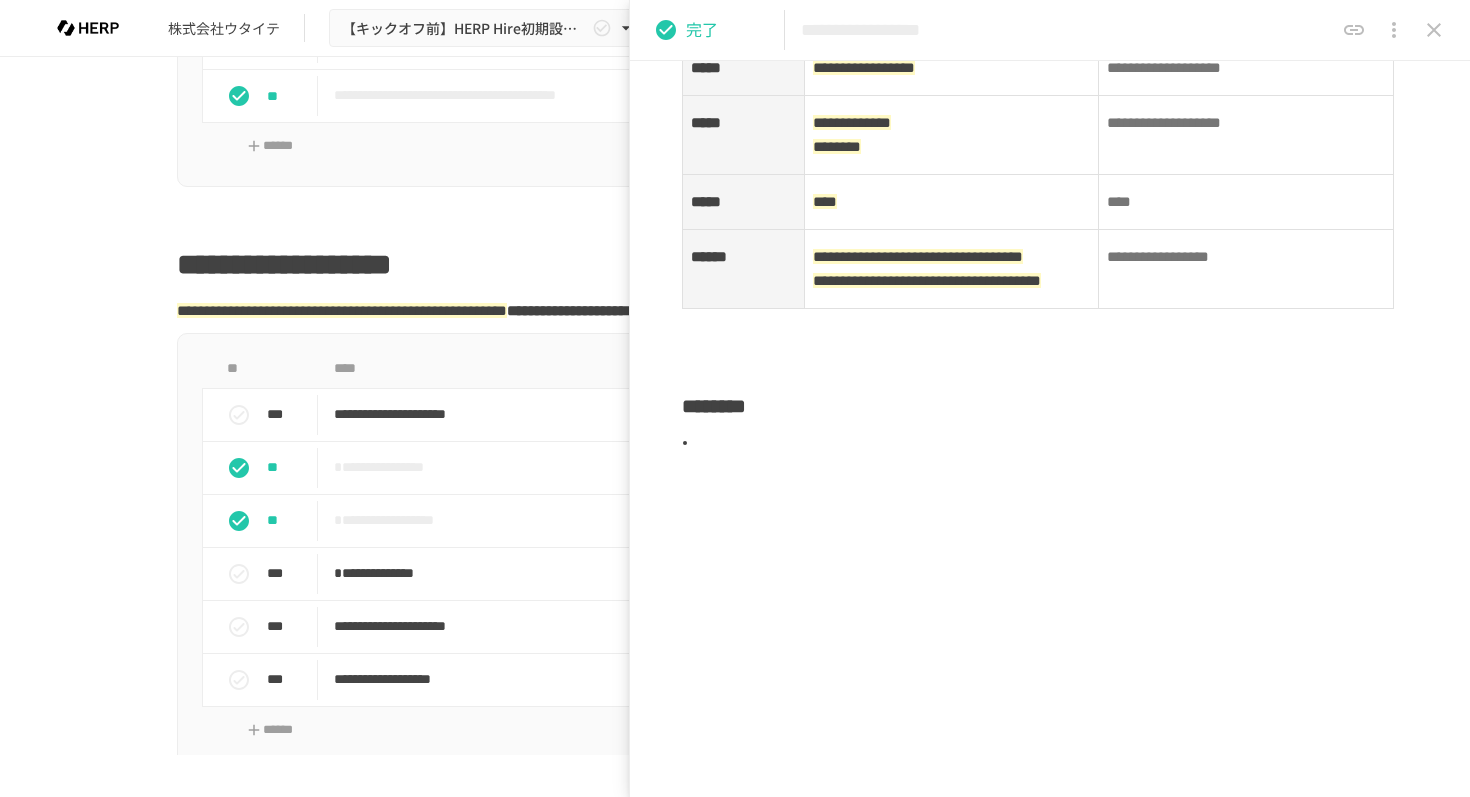 scroll, scrollTop: 1580, scrollLeft: 0, axis: vertical 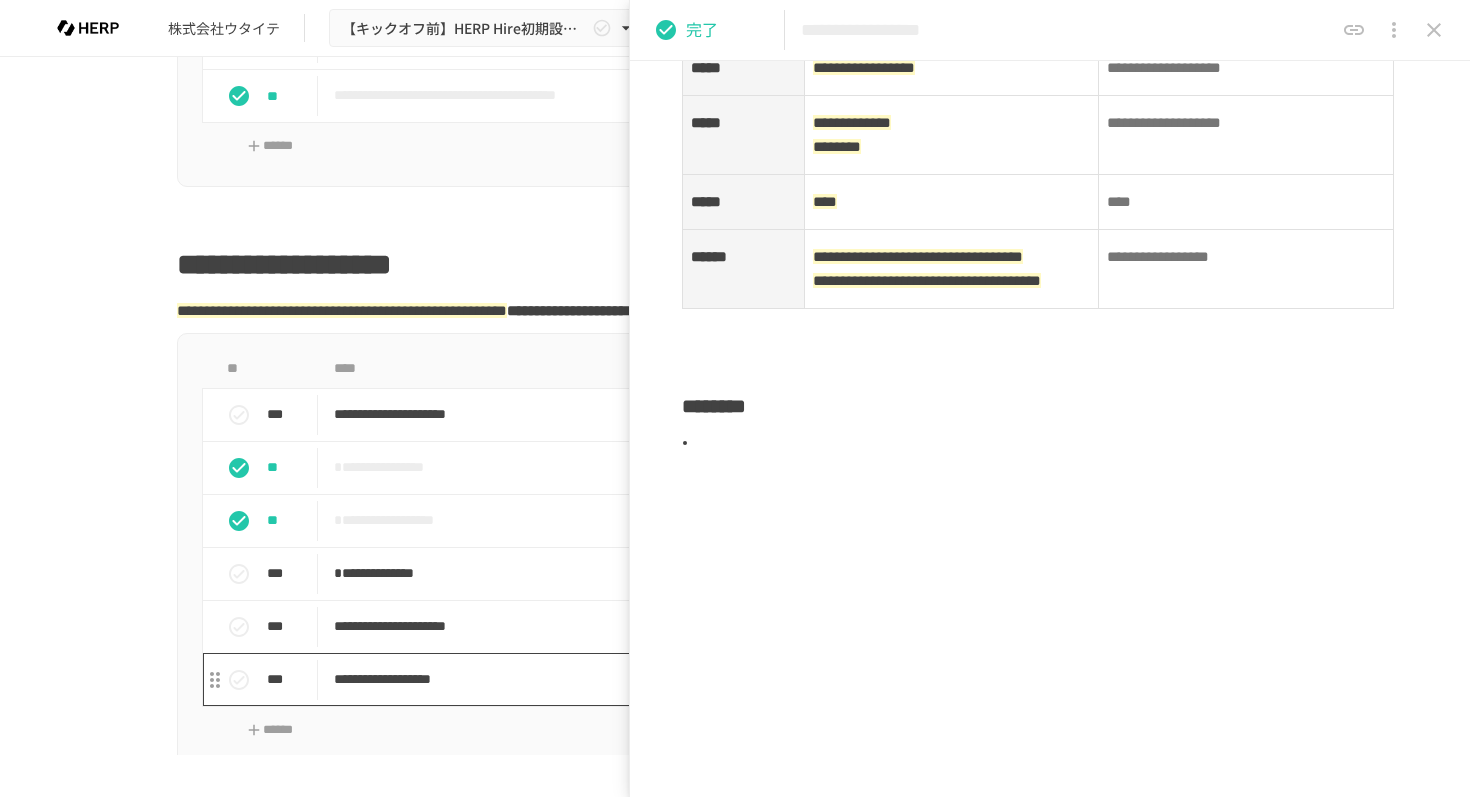 click on "**********" at bounding box center [693, 679] 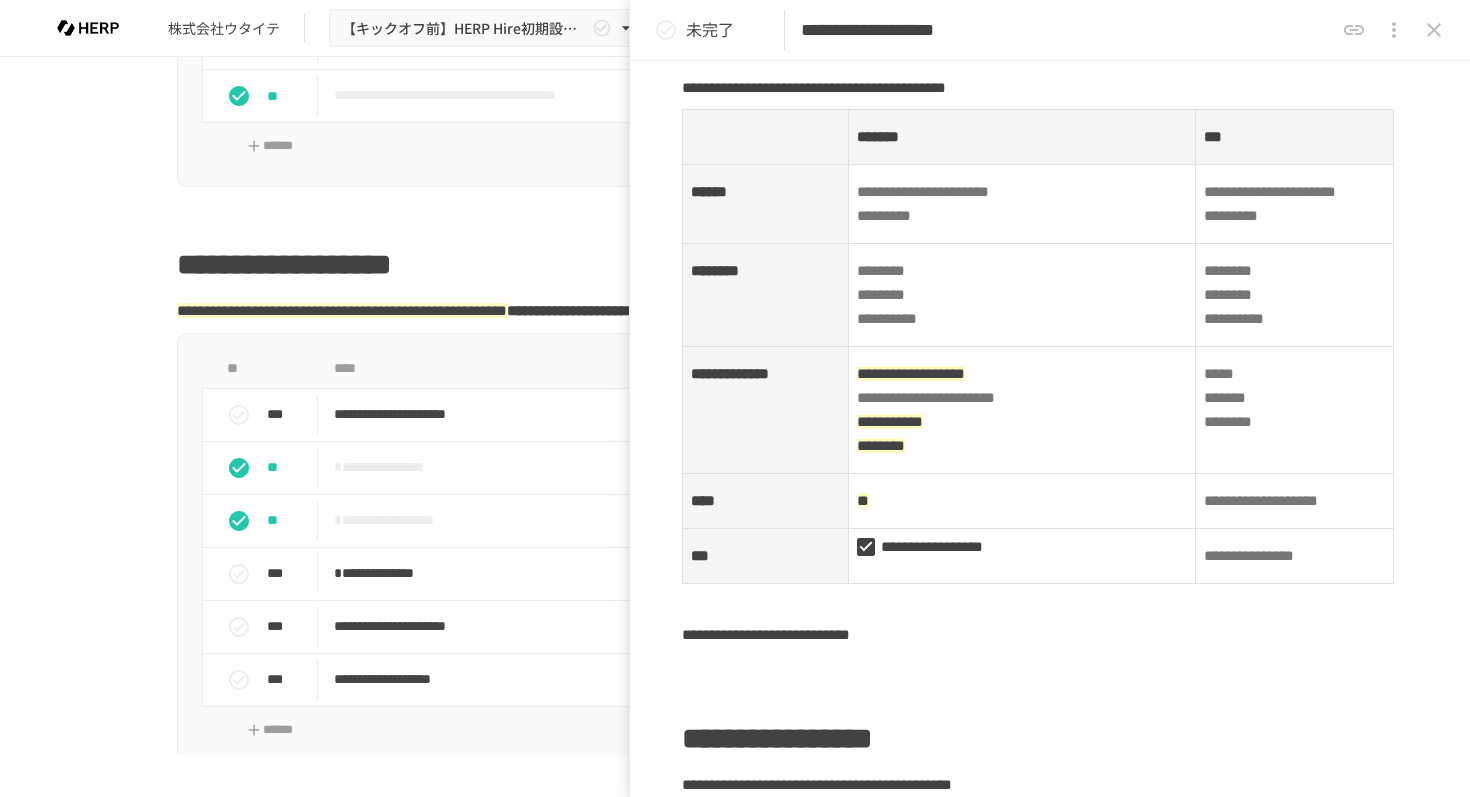 scroll, scrollTop: 837, scrollLeft: 0, axis: vertical 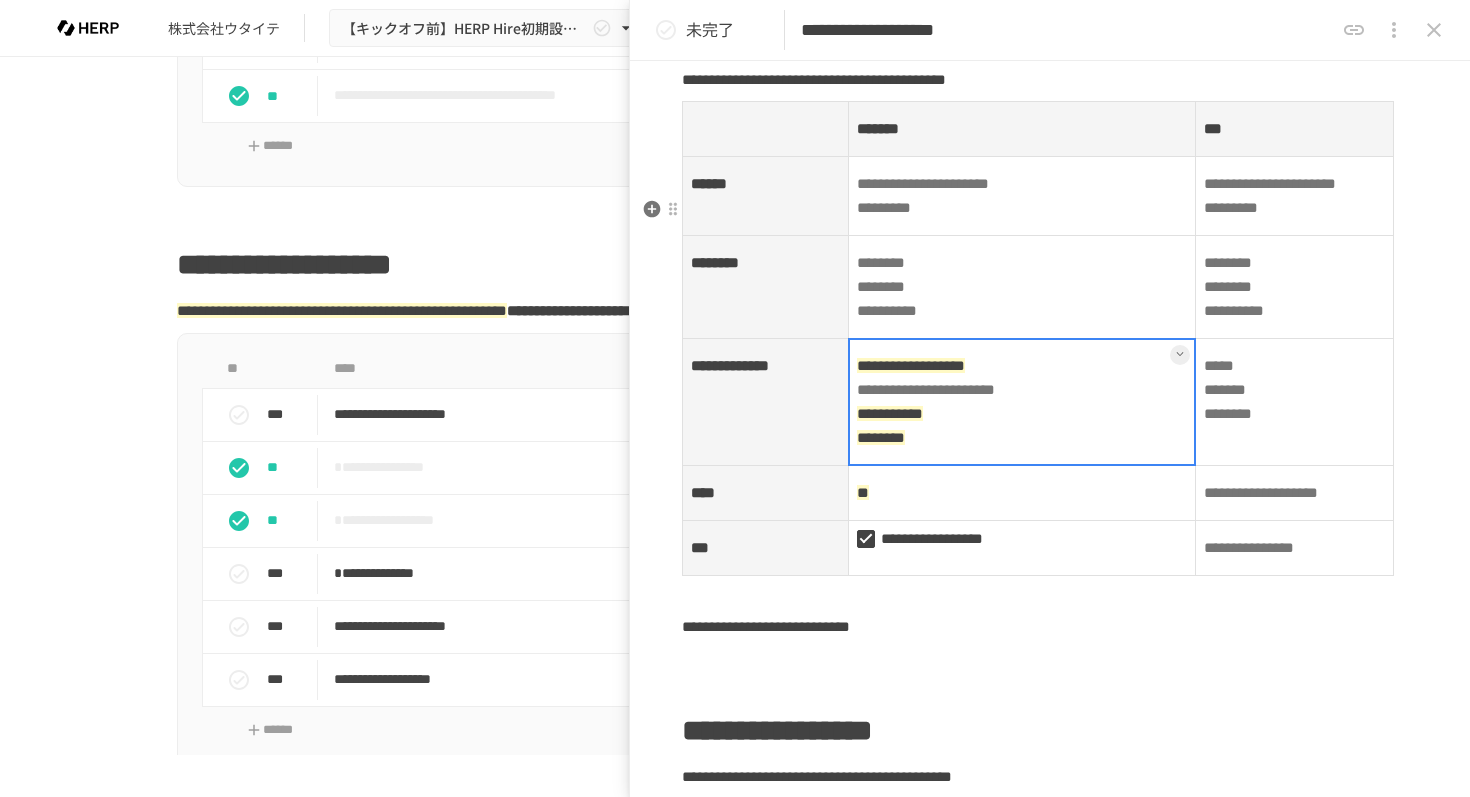 drag, startPoint x: 871, startPoint y: 487, endPoint x: 1111, endPoint y: 490, distance: 240.01875 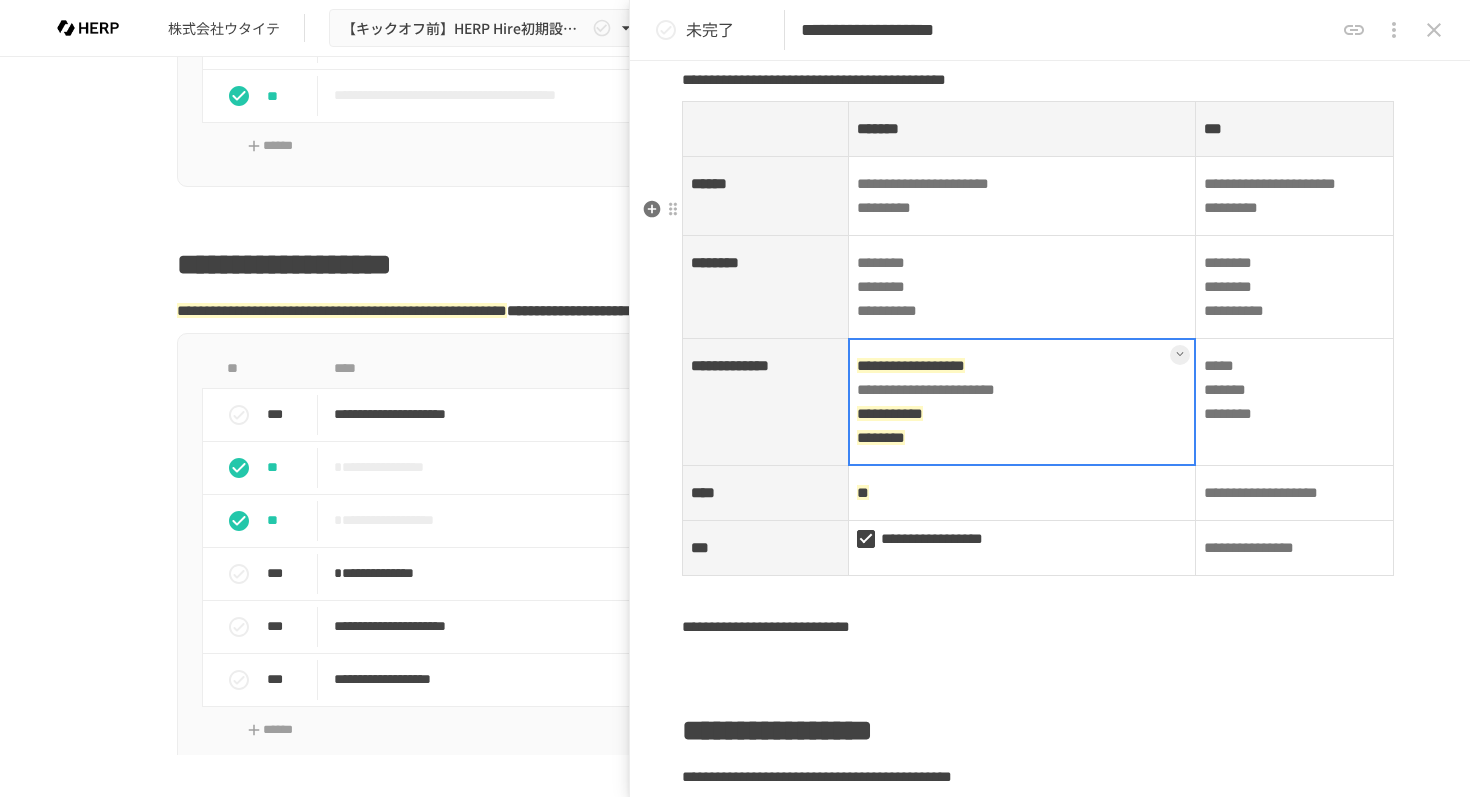 drag, startPoint x: 1132, startPoint y: 490, endPoint x: 881, endPoint y: 485, distance: 251.04979 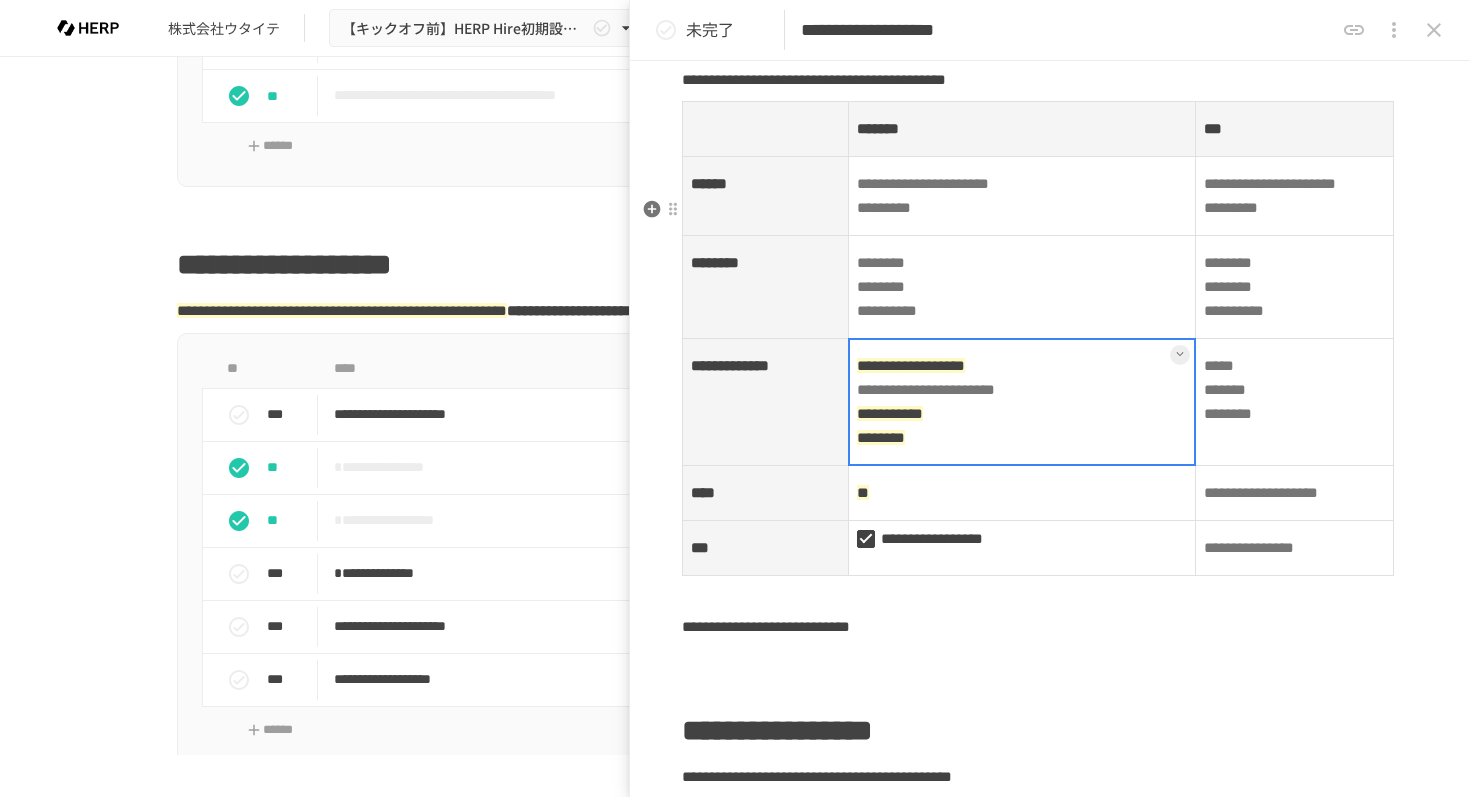 click at bounding box center (1022, 402) 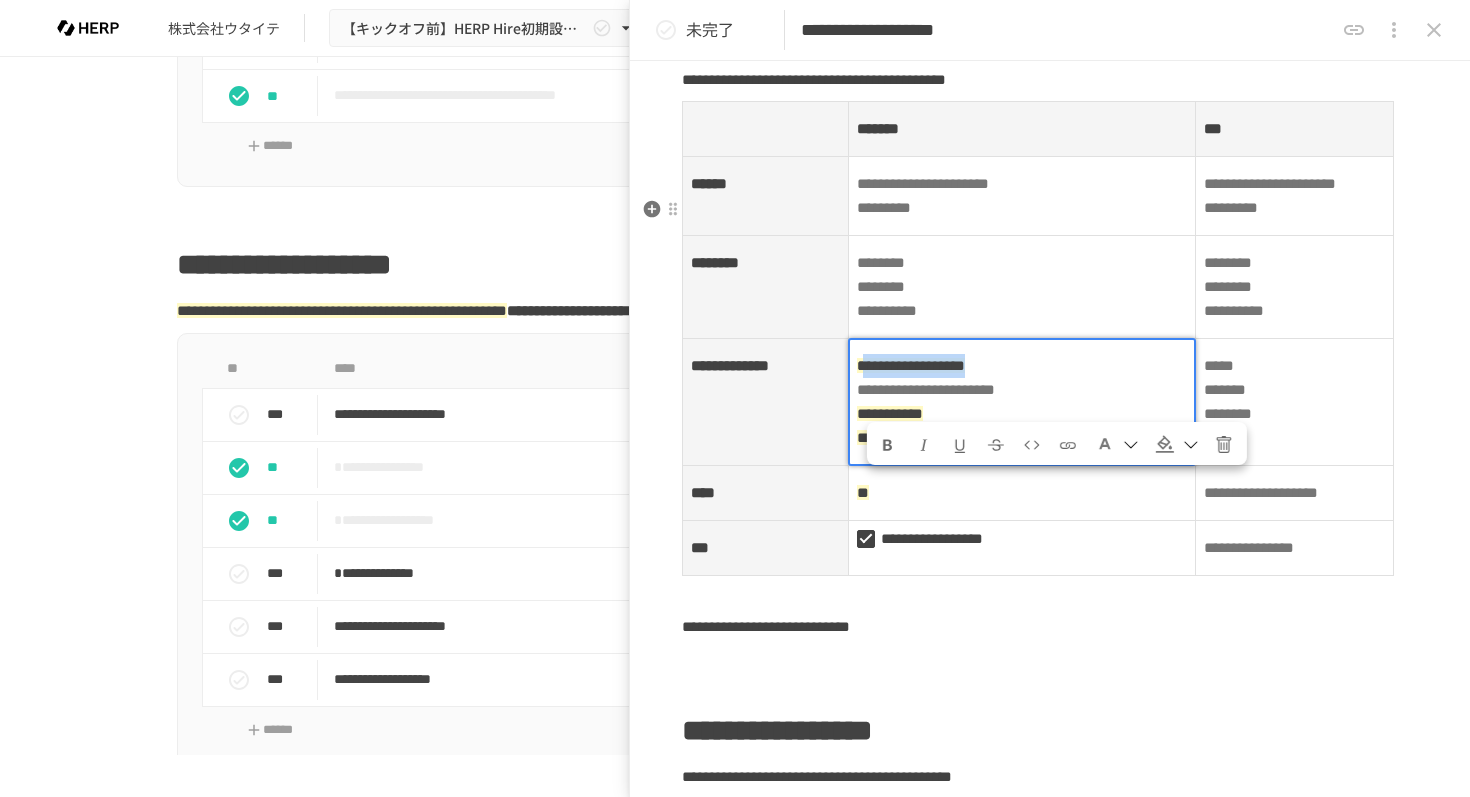 drag, startPoint x: 1126, startPoint y: 486, endPoint x: 868, endPoint y: 490, distance: 258.031 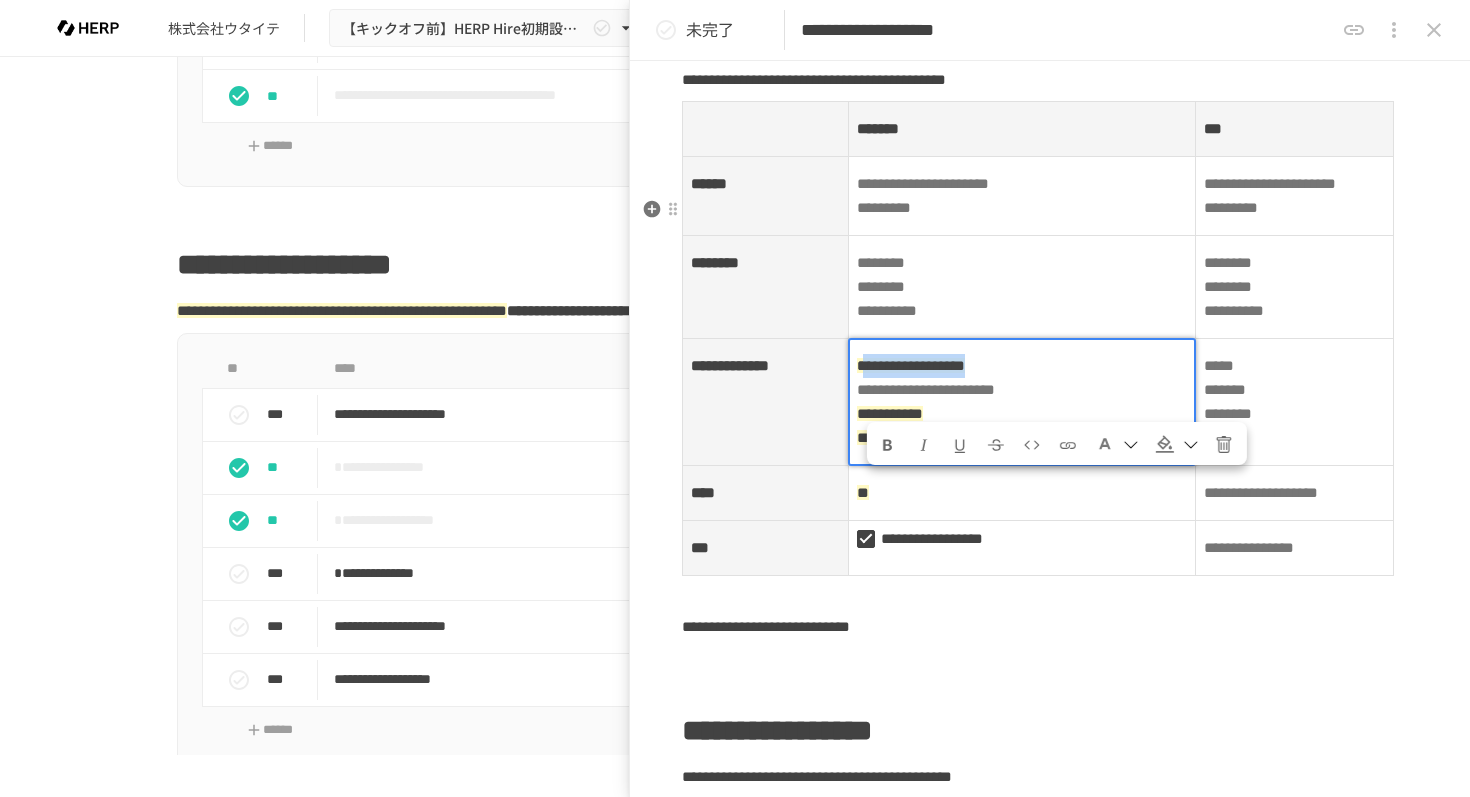 click on "**********" at bounding box center (1022, 402) 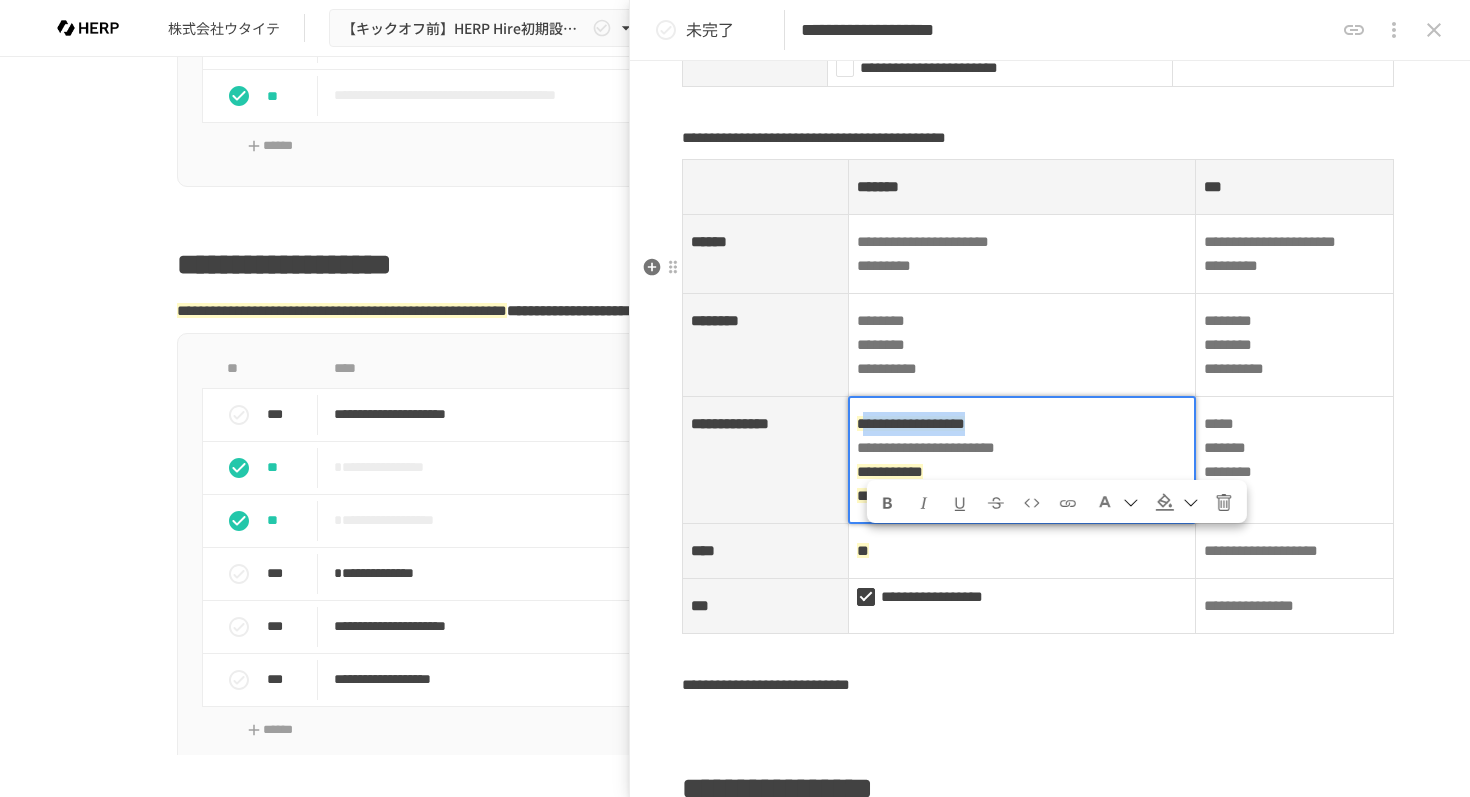 scroll, scrollTop: 750, scrollLeft: 0, axis: vertical 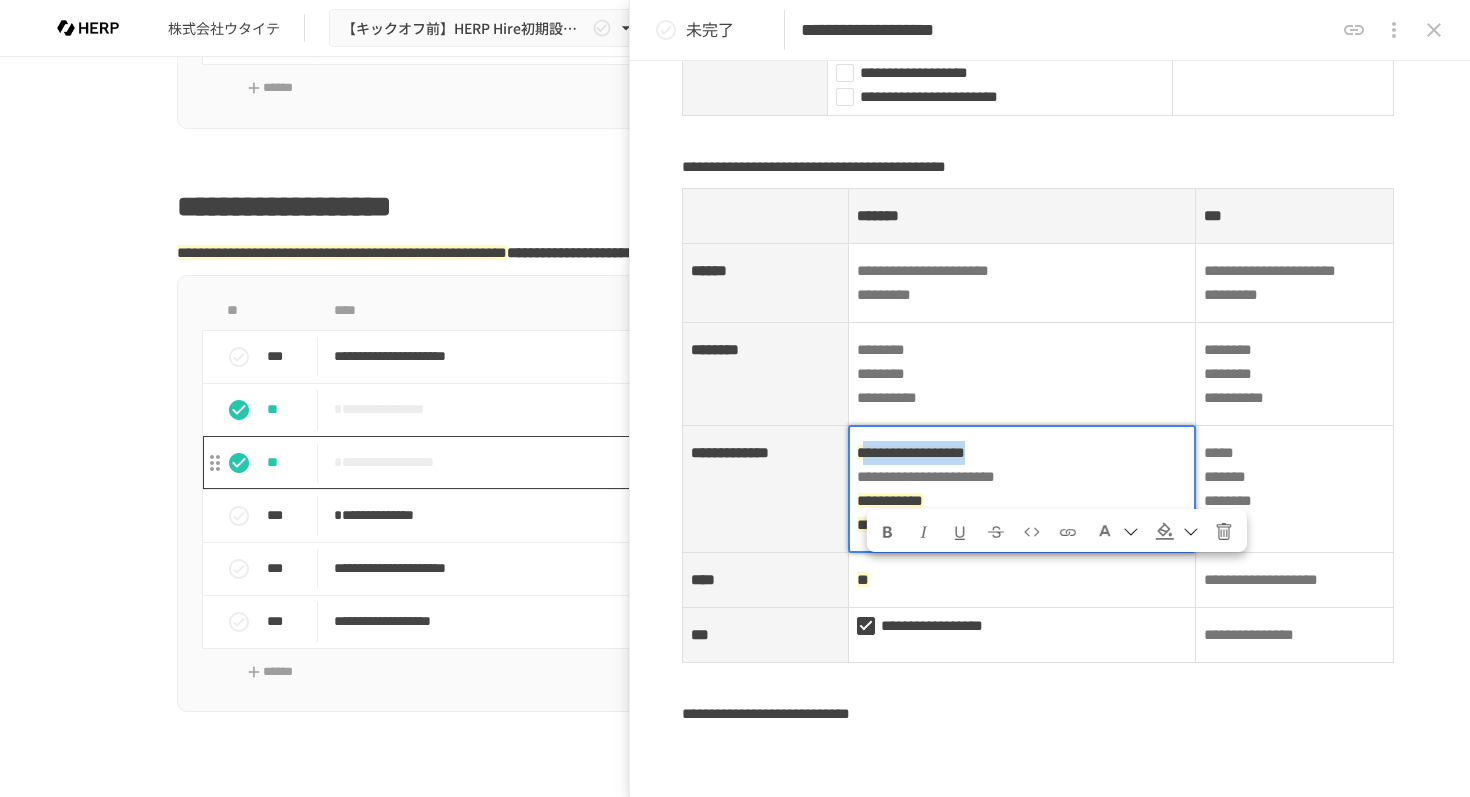 click on "**********" at bounding box center [693, 462] 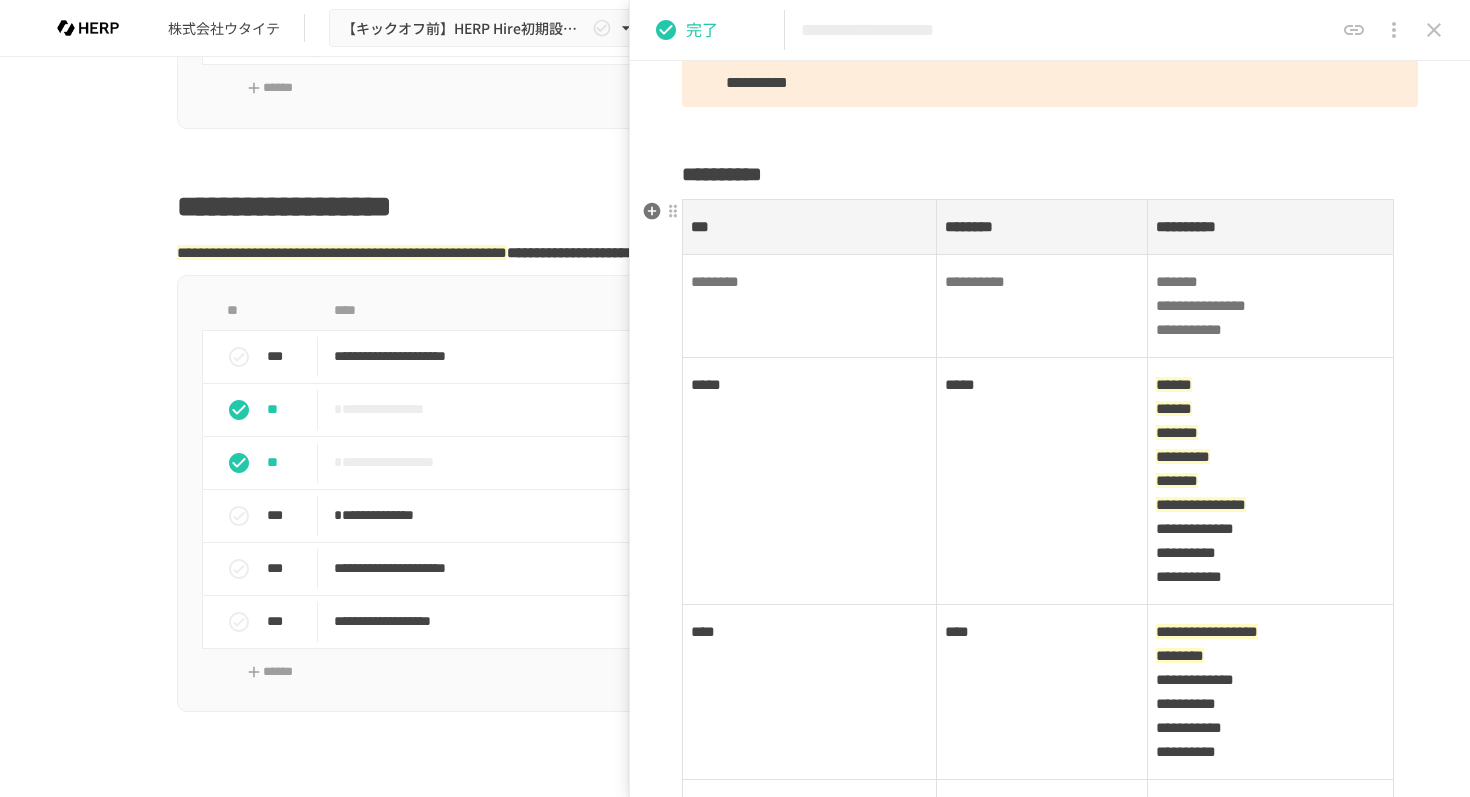 scroll, scrollTop: 631, scrollLeft: 0, axis: vertical 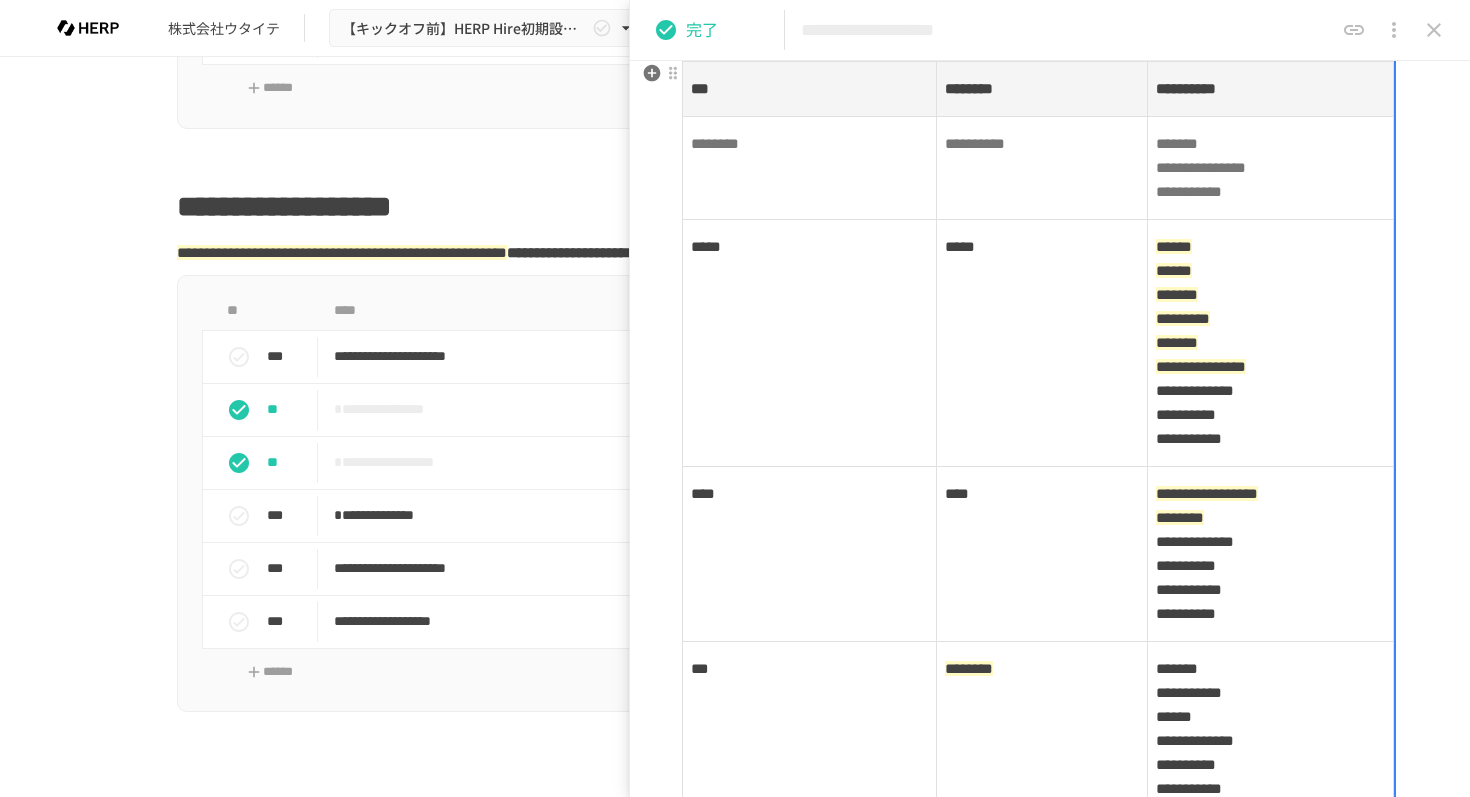click on "*****" at bounding box center [810, 343] 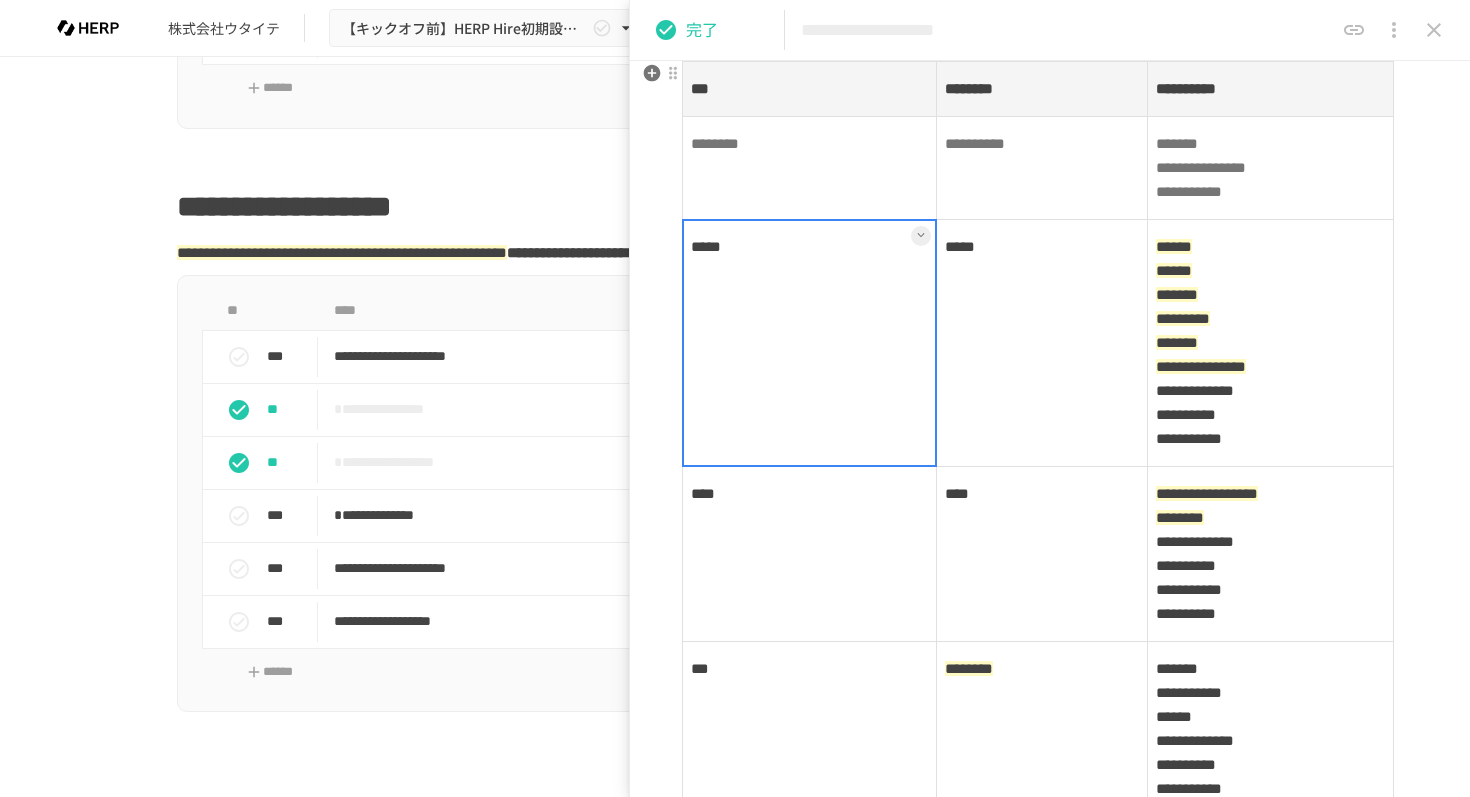 click on "*****" at bounding box center (810, 343) 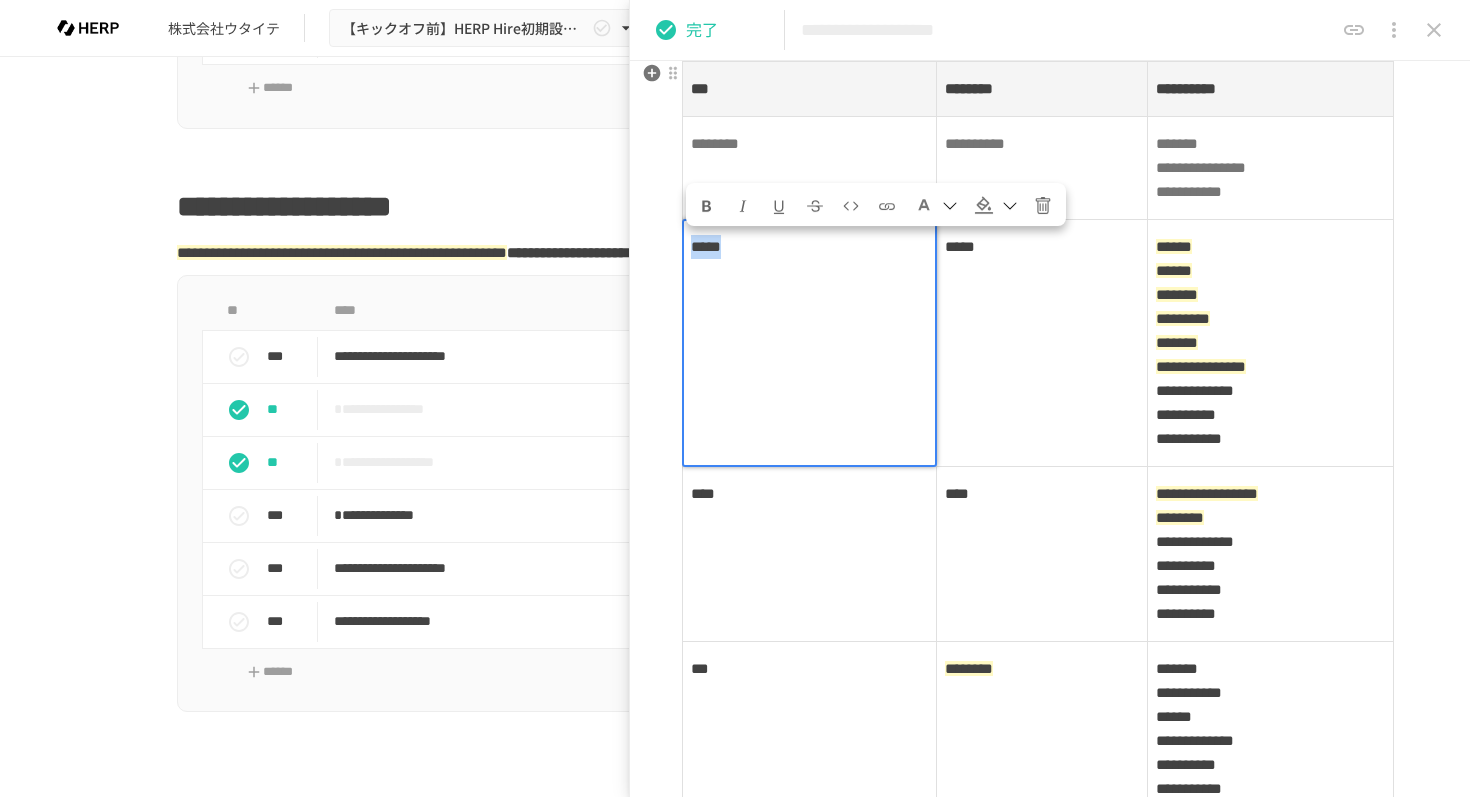 drag, startPoint x: 715, startPoint y: 247, endPoint x: 634, endPoint y: 247, distance: 81 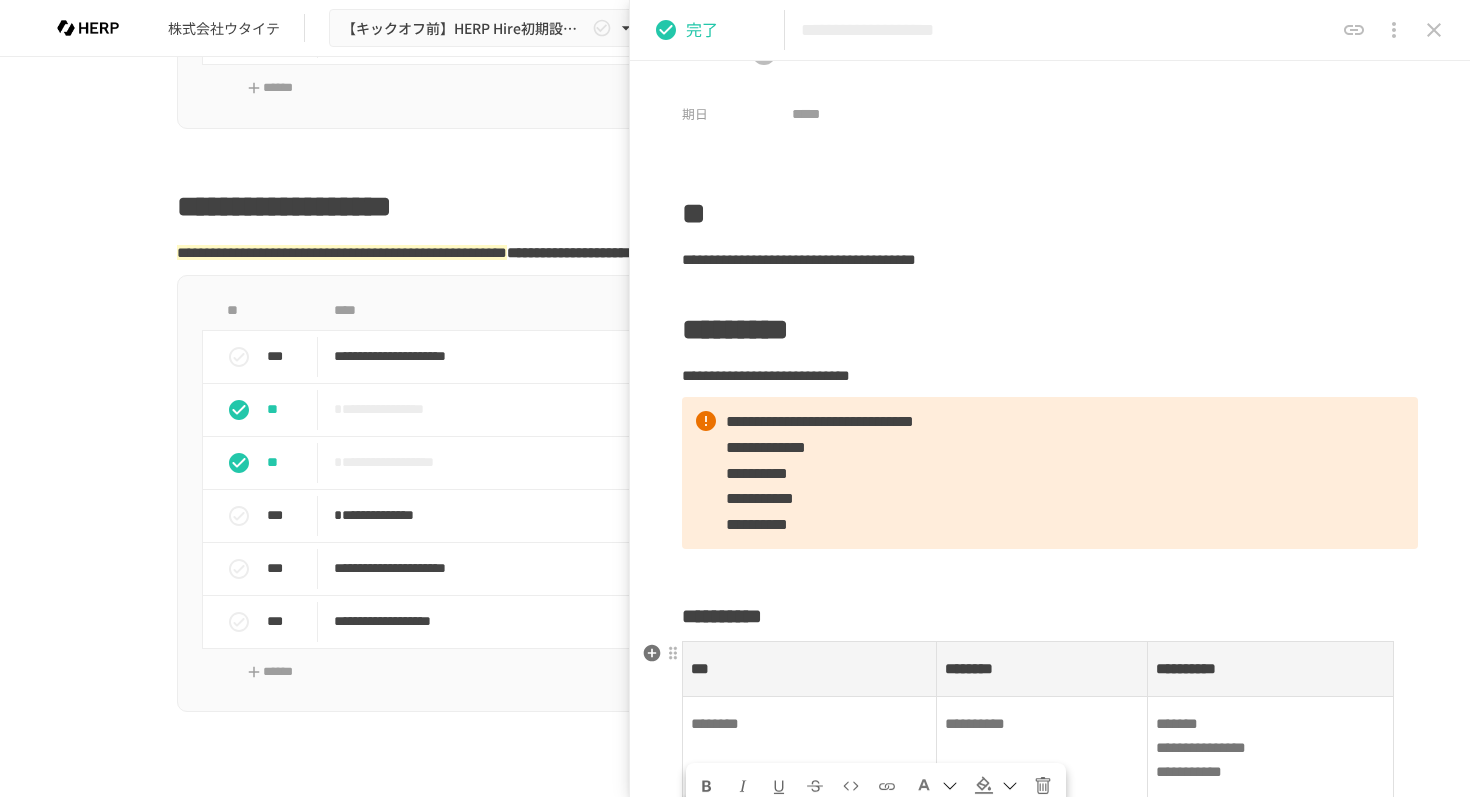scroll, scrollTop: 0, scrollLeft: 0, axis: both 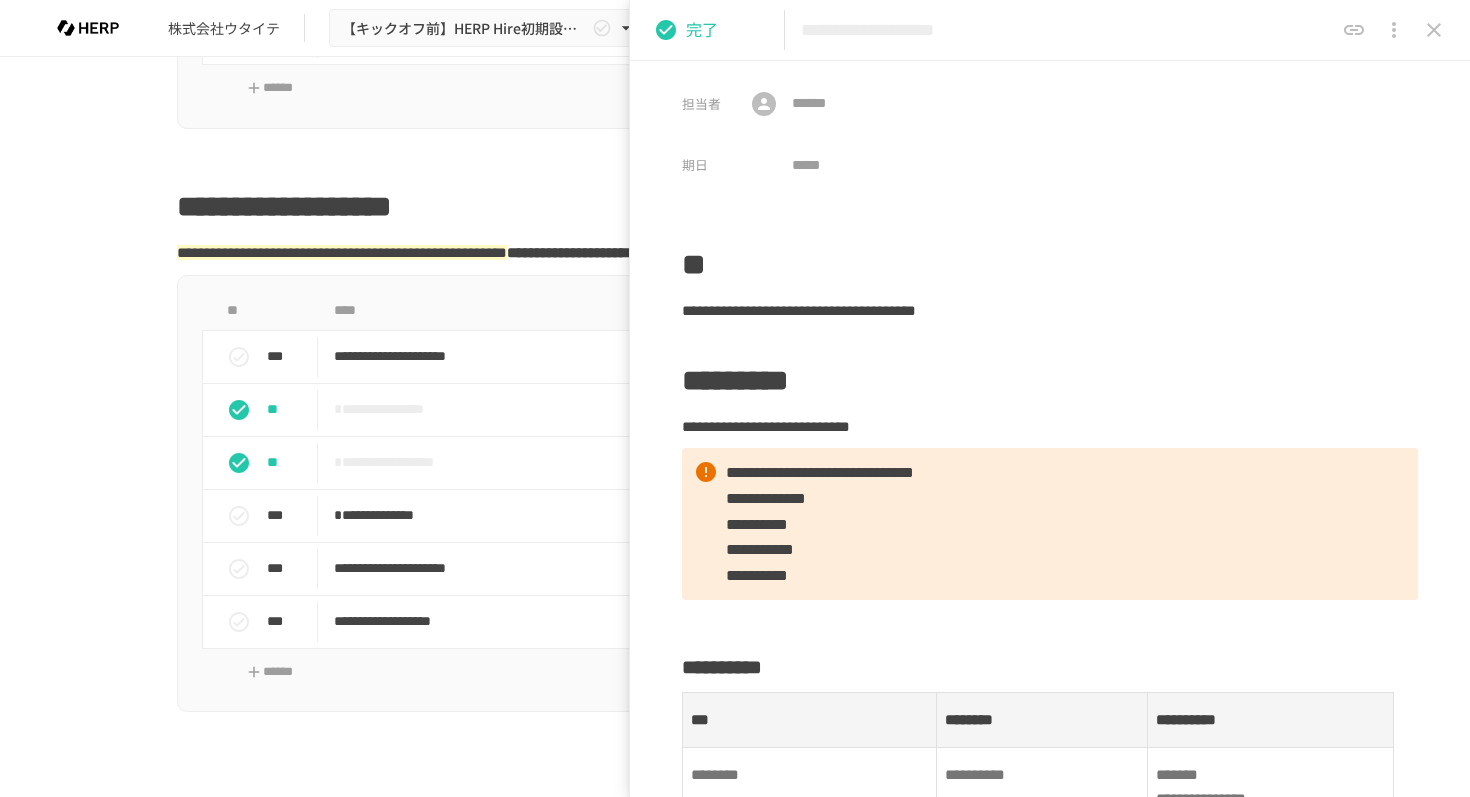 click on "**********" at bounding box center [735, 1042] 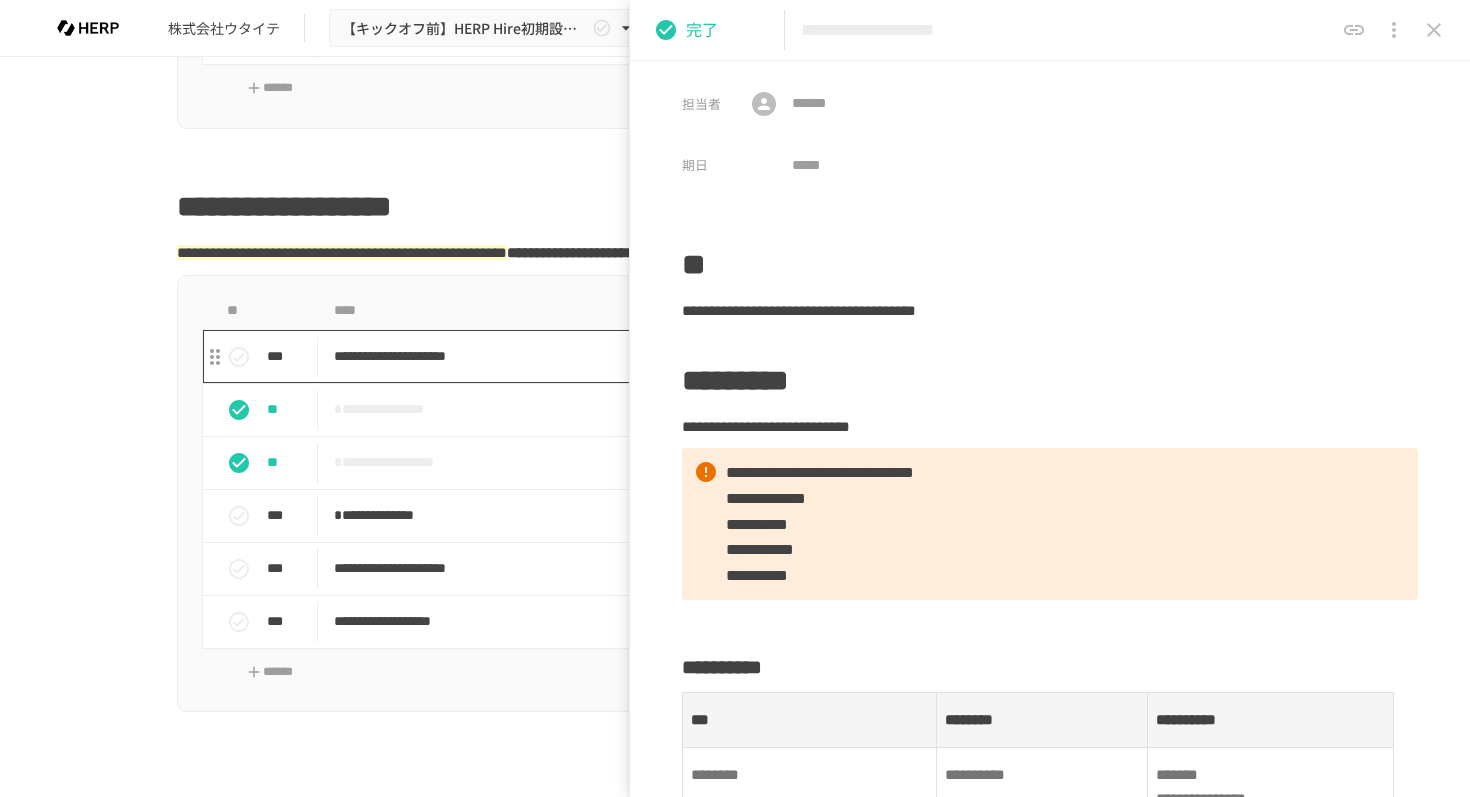 click on "**********" at bounding box center [693, 356] 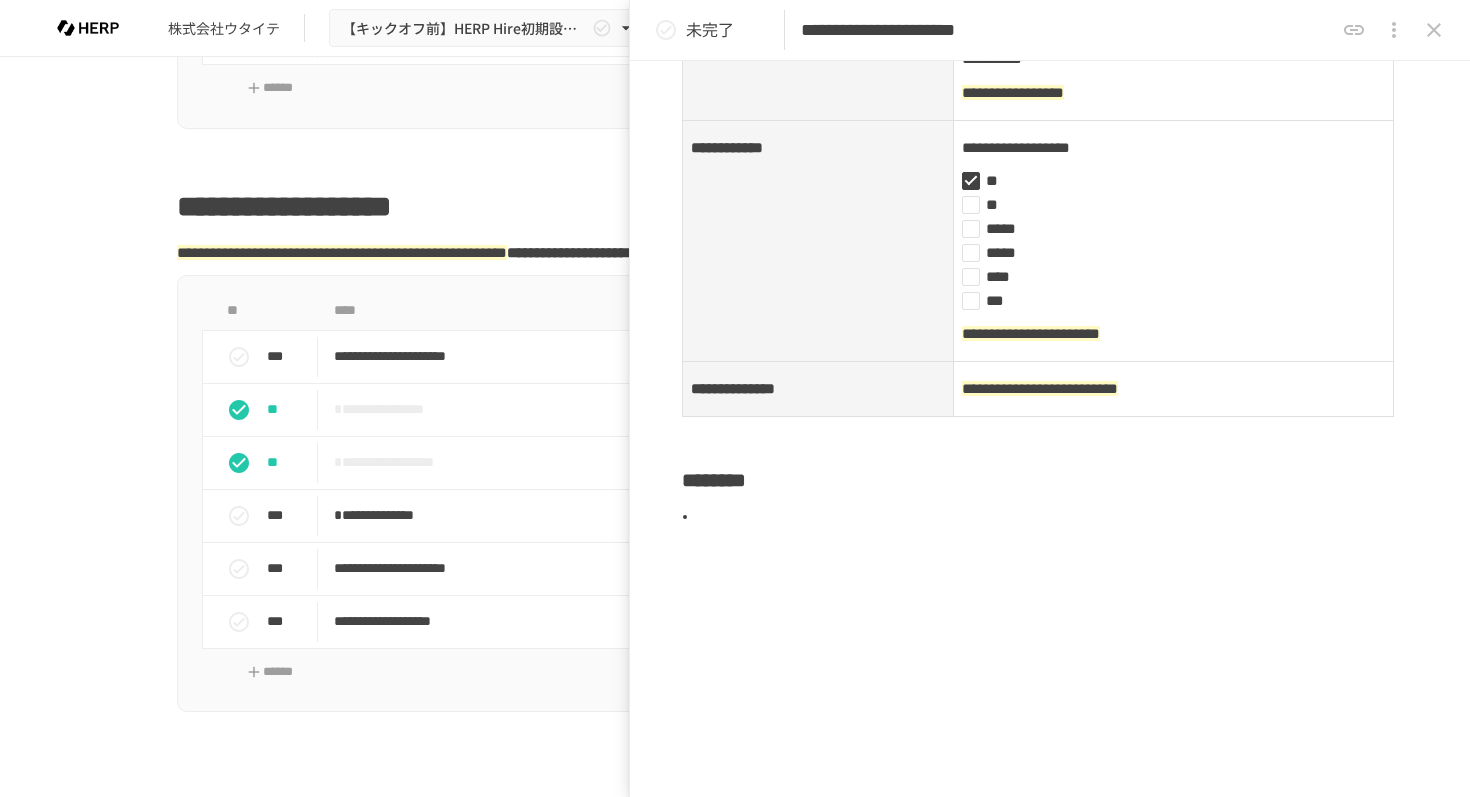 scroll, scrollTop: 1073, scrollLeft: 0, axis: vertical 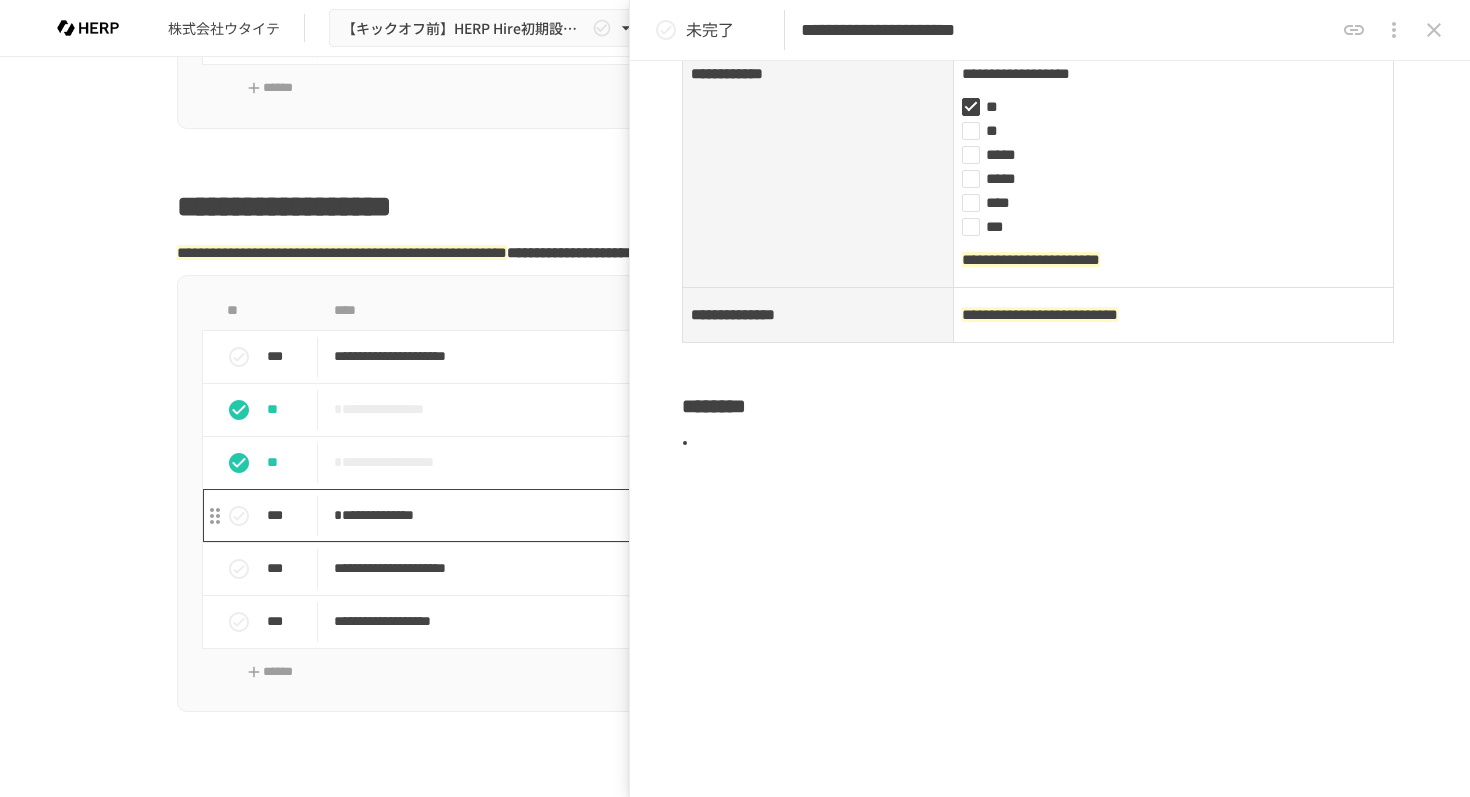 click on "**********" at bounding box center (693, 515) 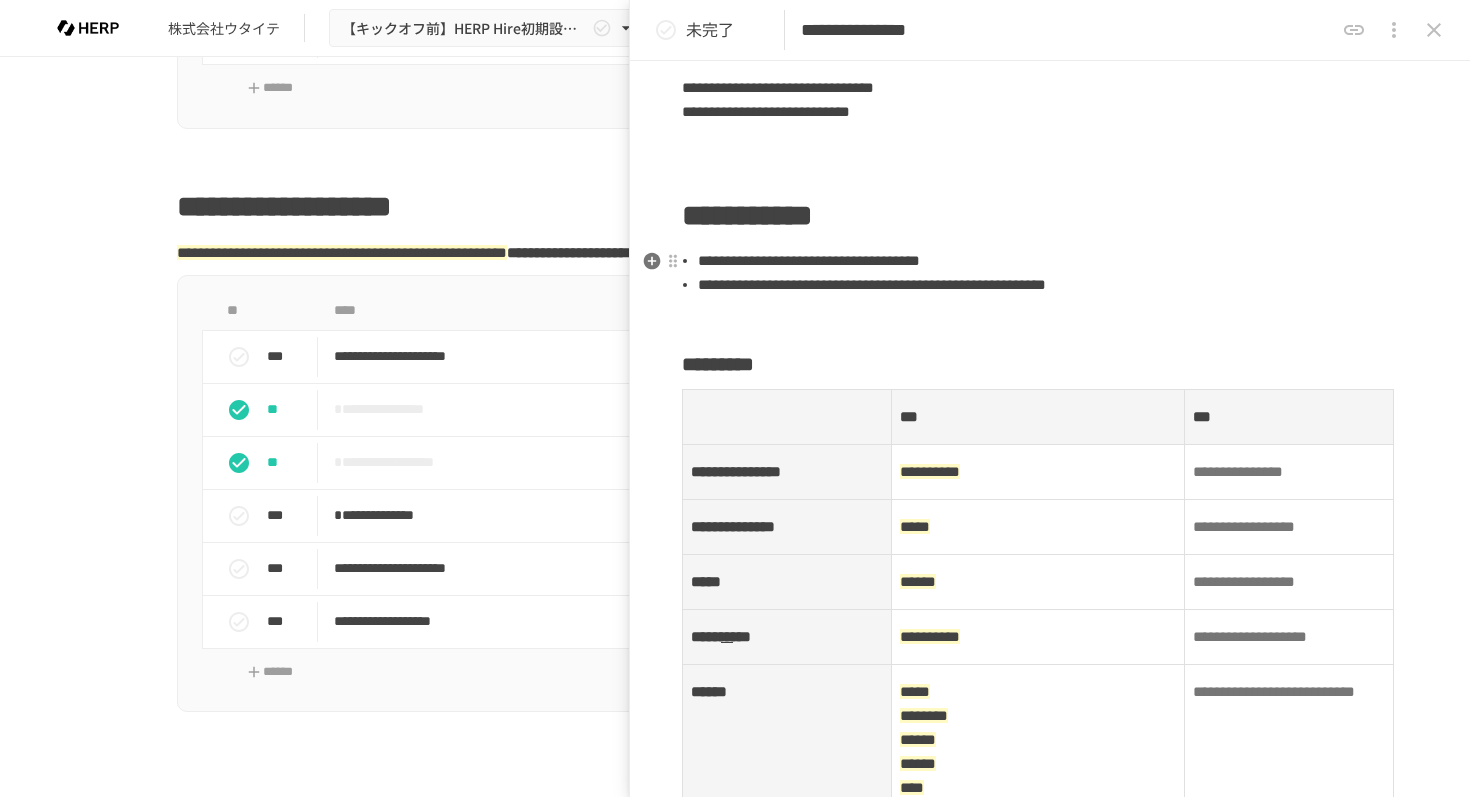 scroll, scrollTop: 0, scrollLeft: 0, axis: both 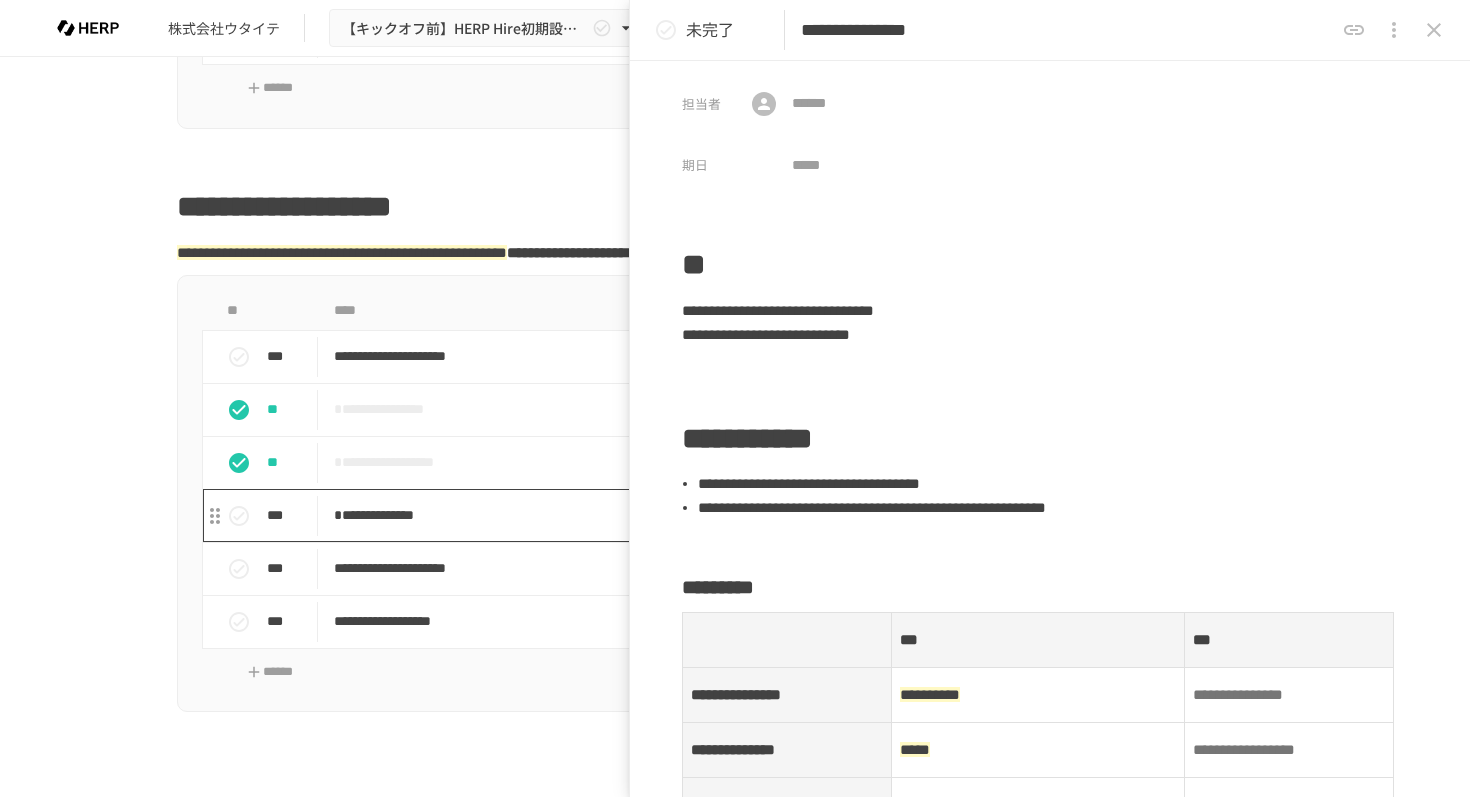 click on "**********" at bounding box center (693, 515) 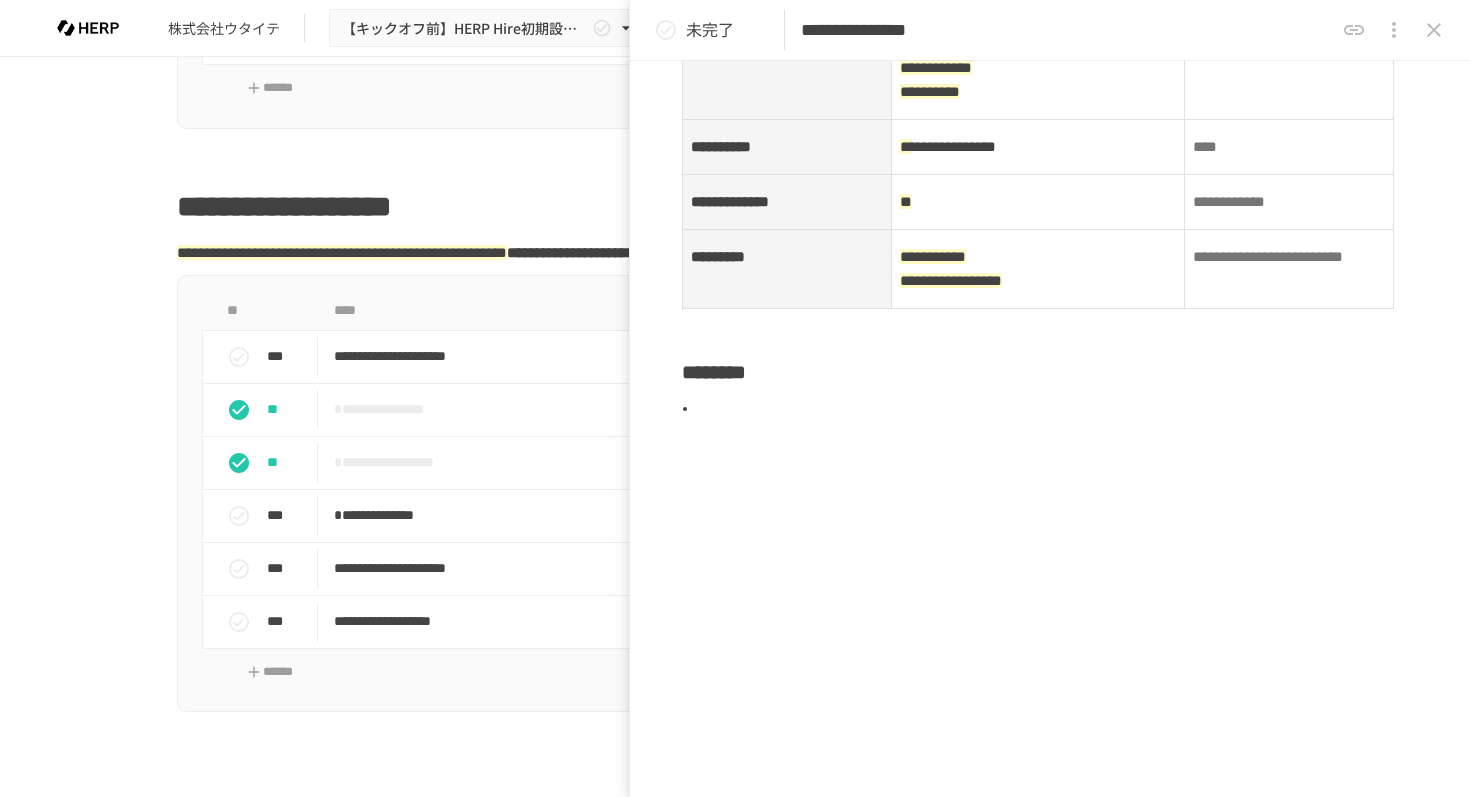 scroll, scrollTop: 1109, scrollLeft: 0, axis: vertical 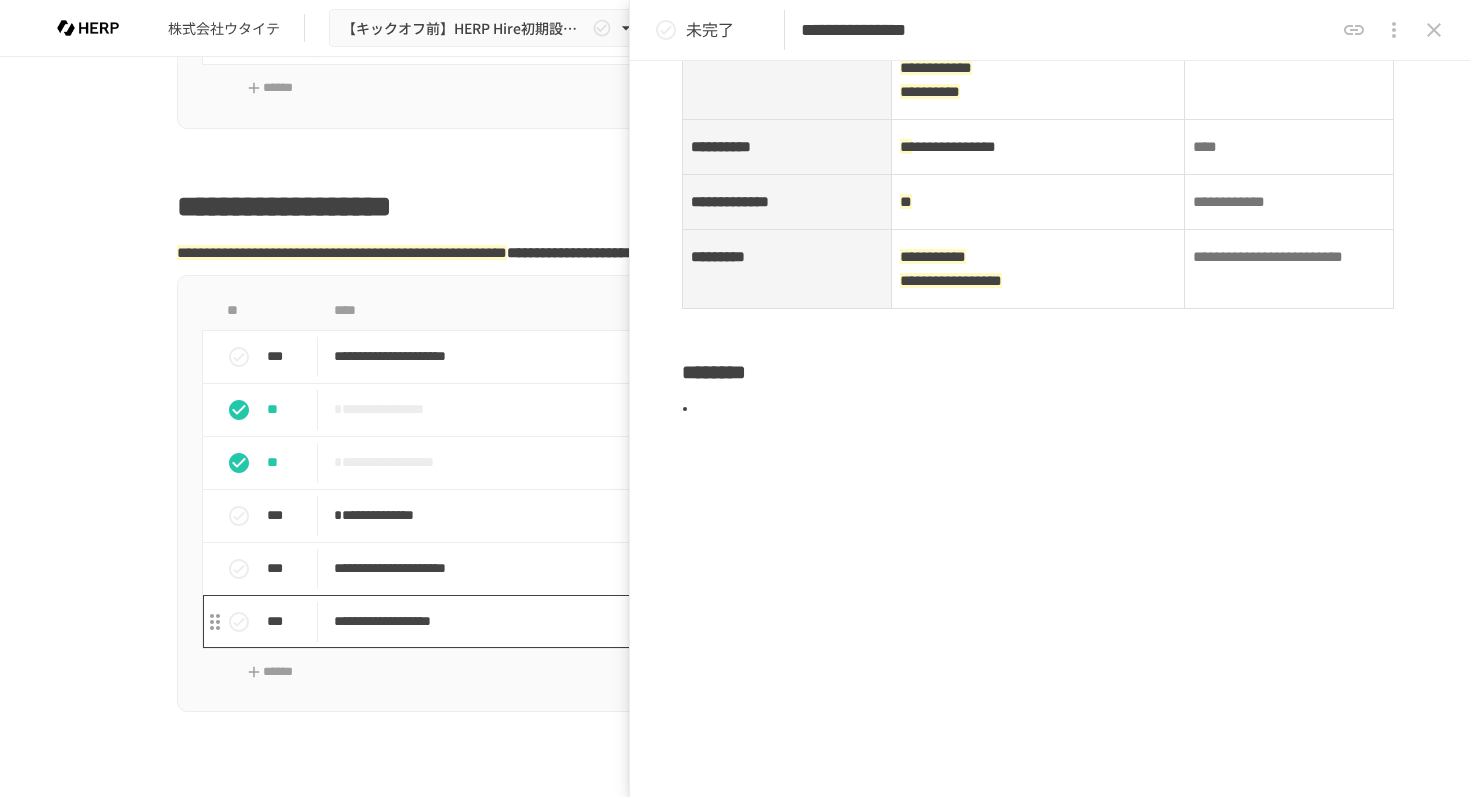 click on "**********" at bounding box center [693, 621] 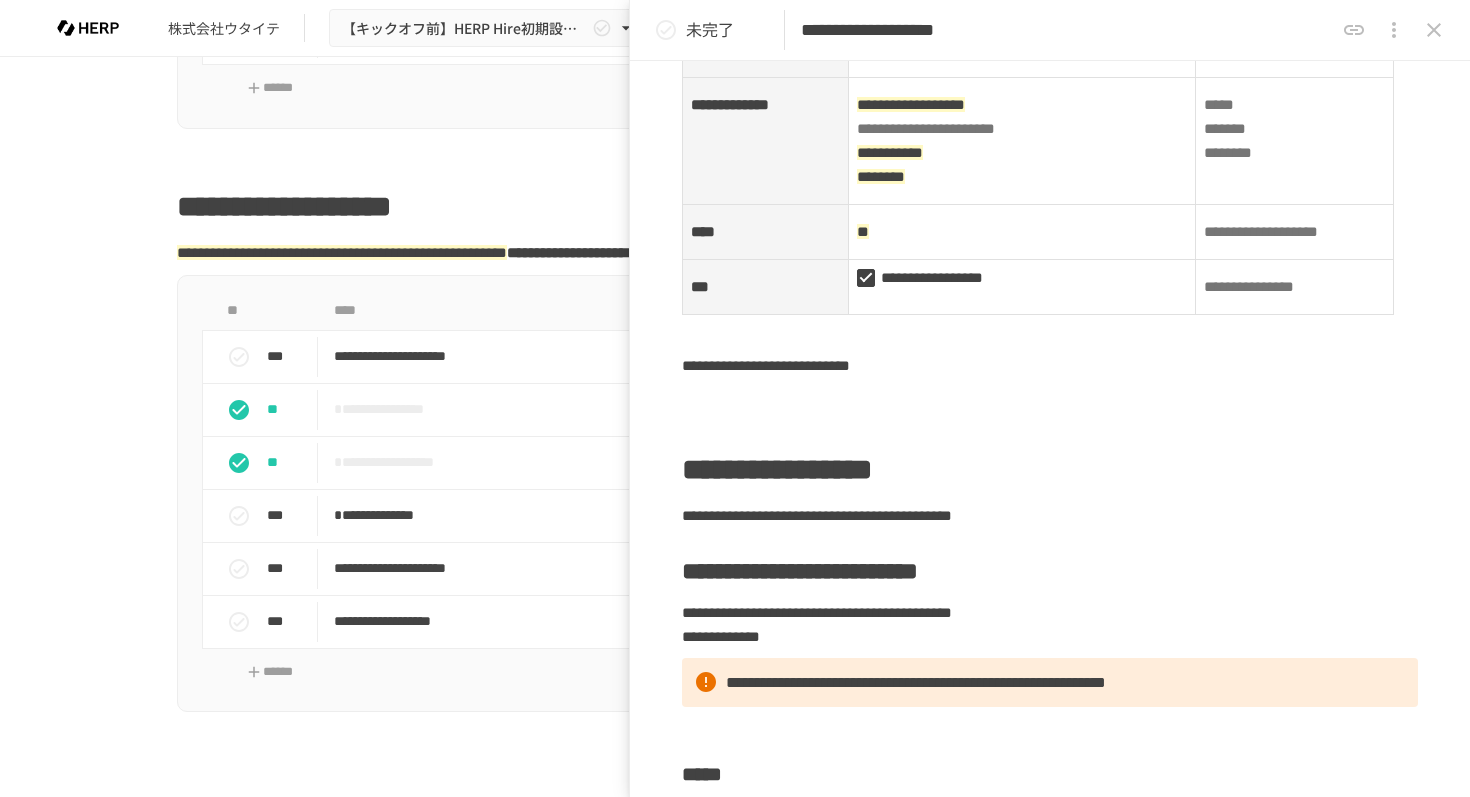 scroll, scrollTop: 1101, scrollLeft: 0, axis: vertical 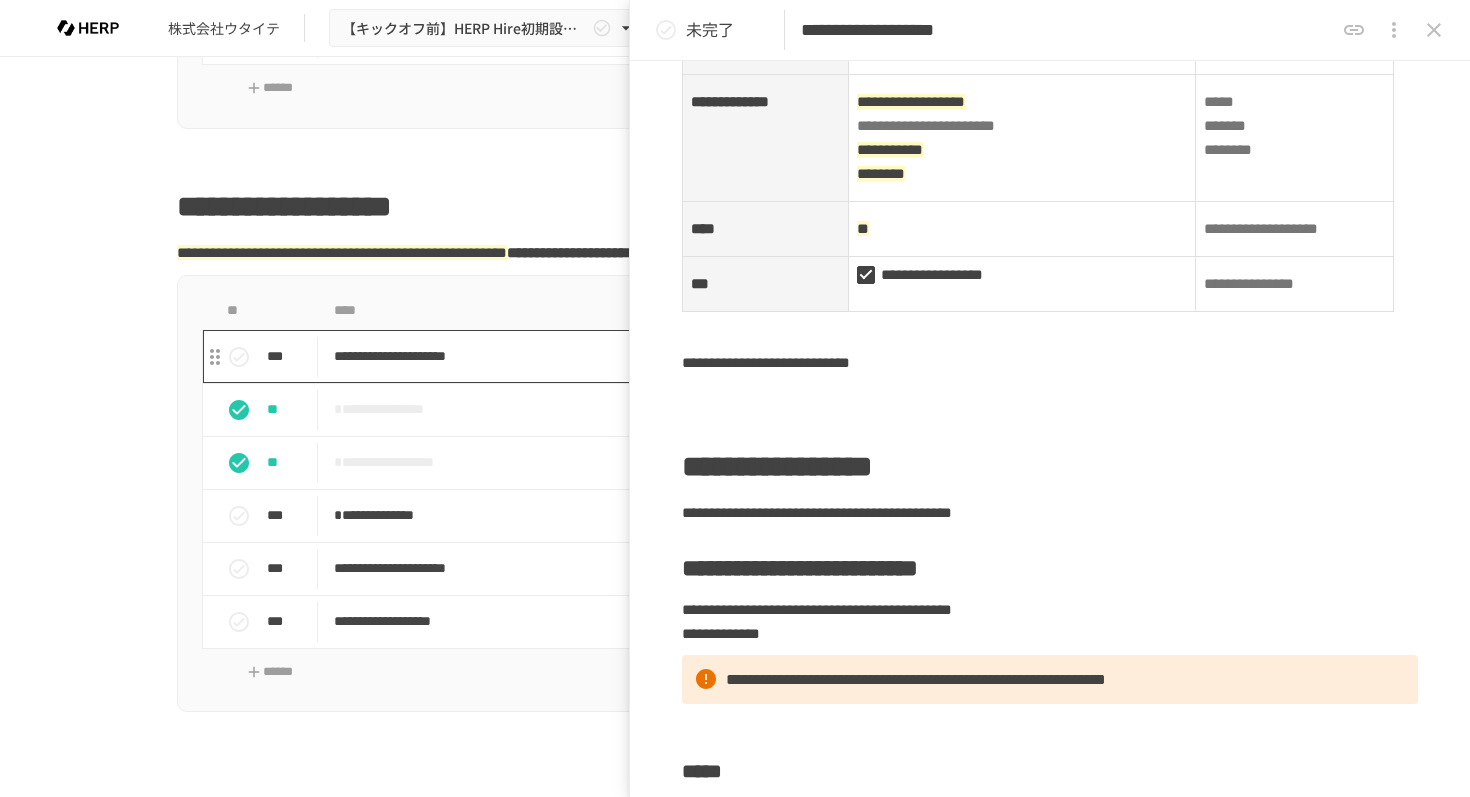 click on "**********" at bounding box center [693, 356] 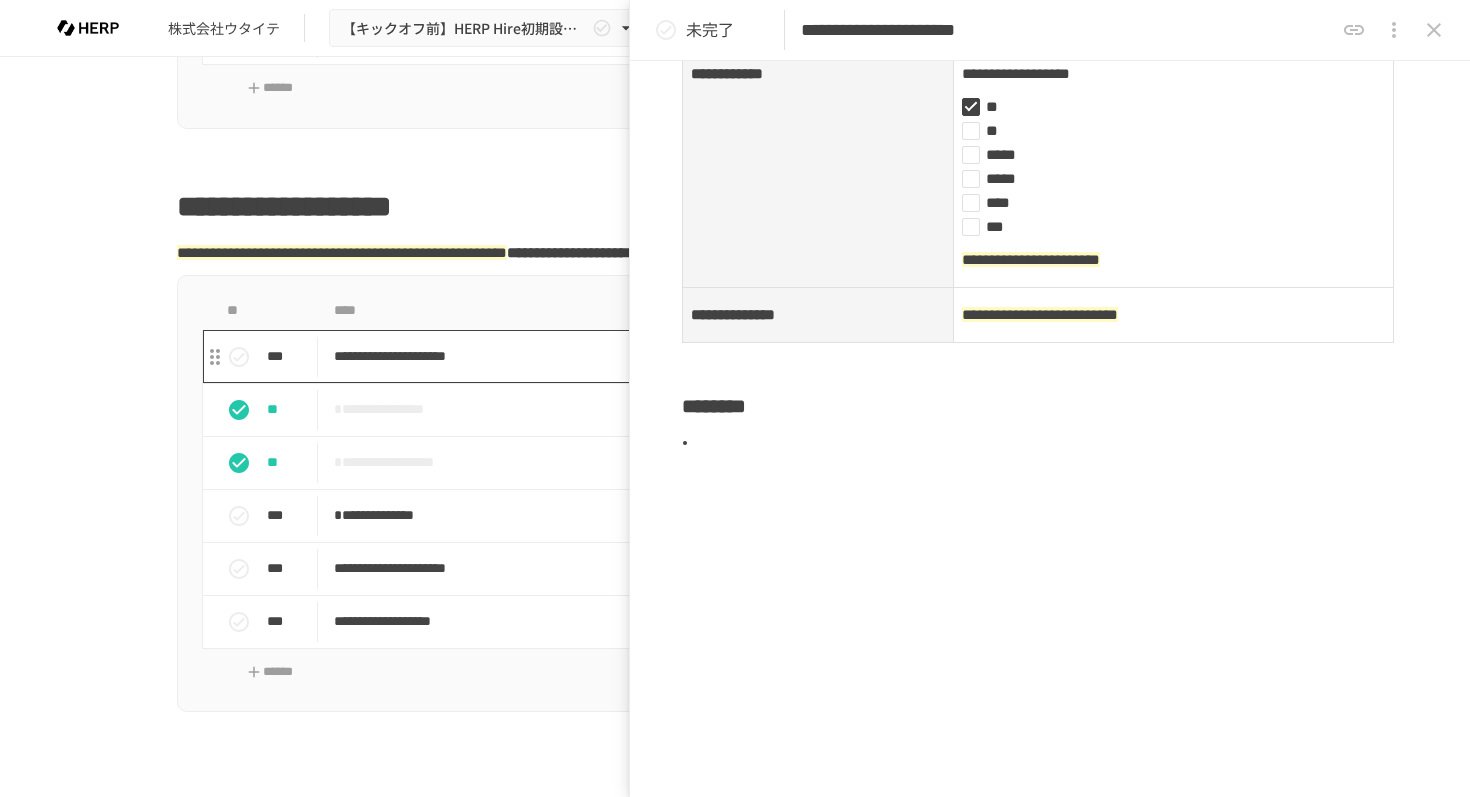 type on "**********" 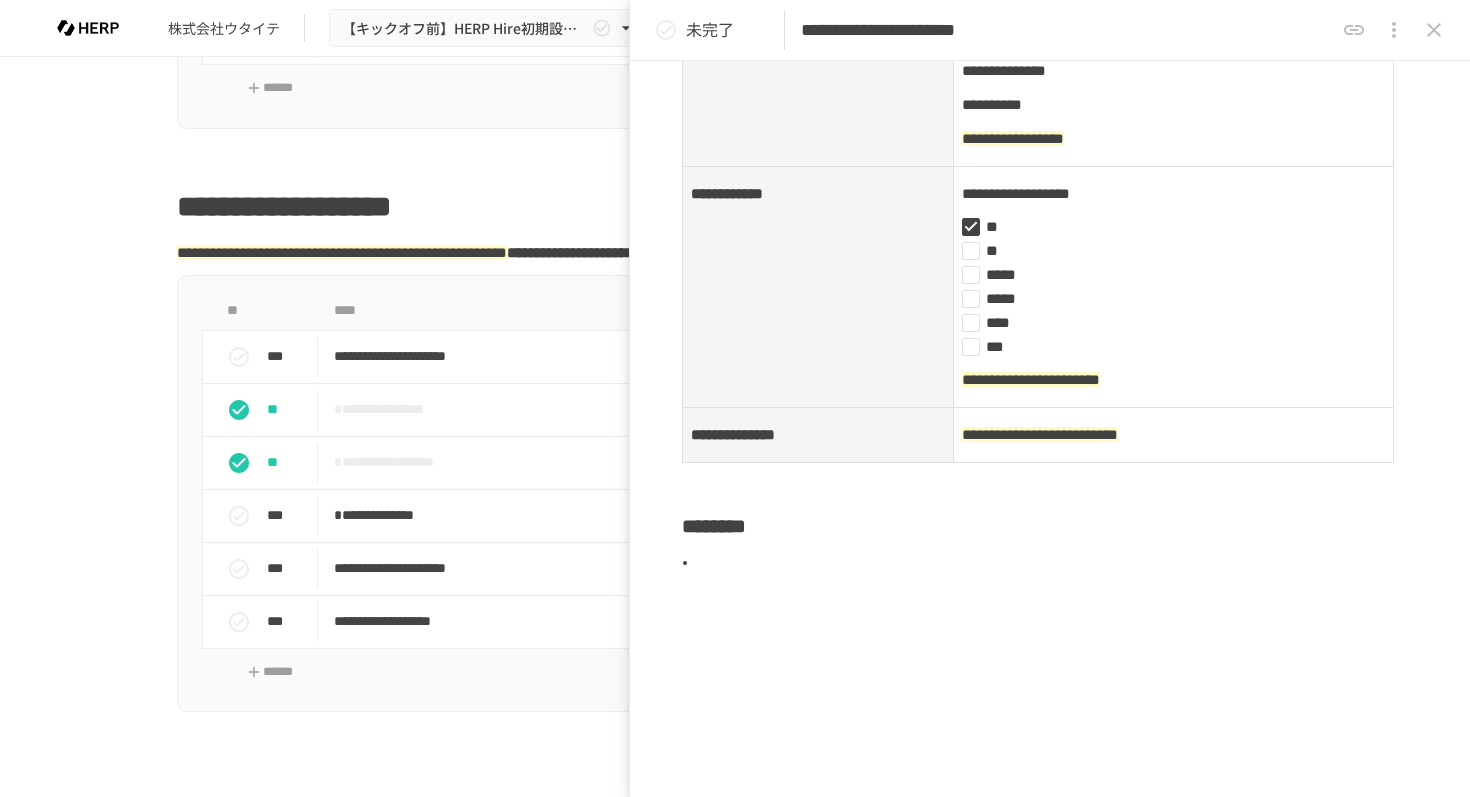 scroll, scrollTop: 1073, scrollLeft: 0, axis: vertical 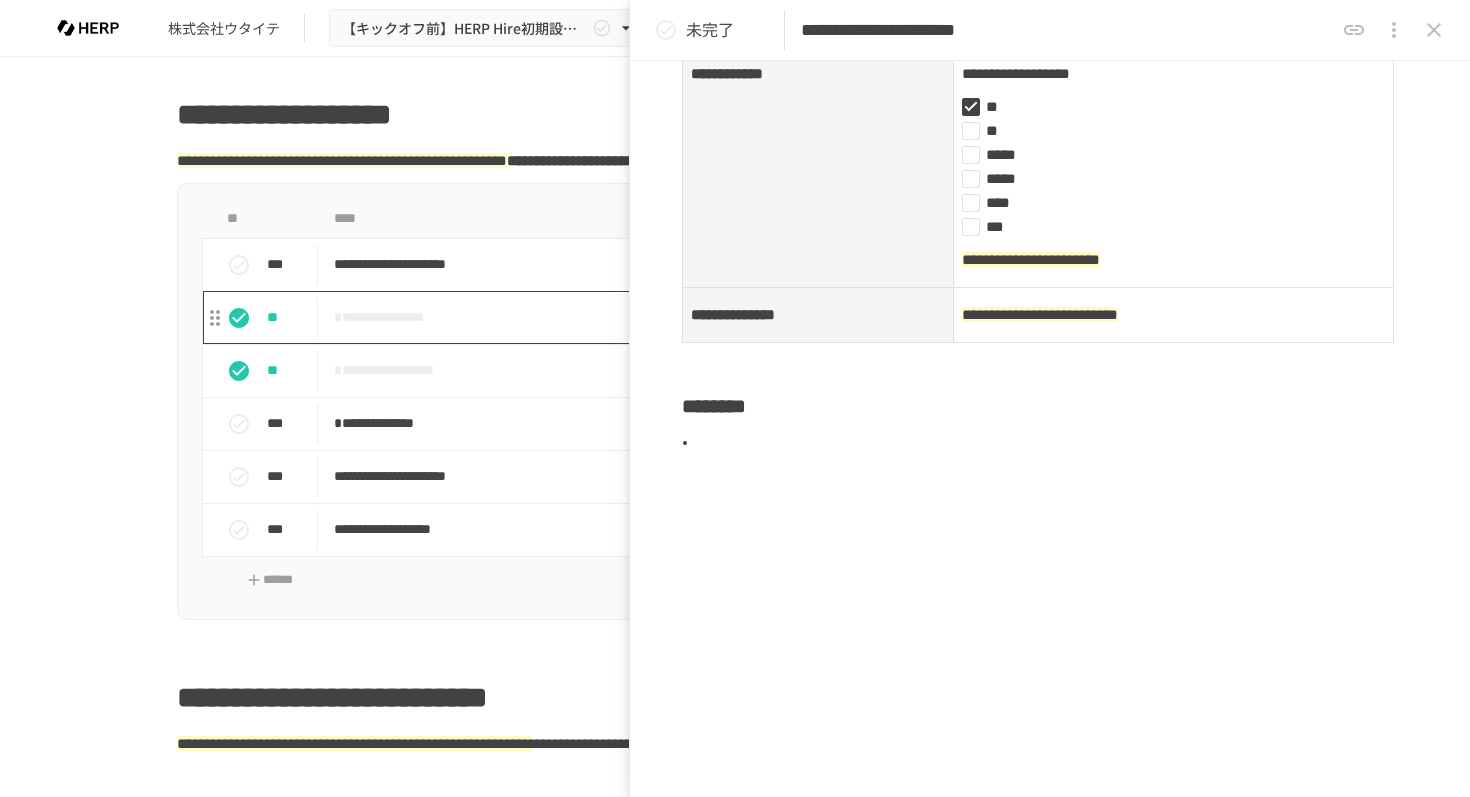 click on "**********" at bounding box center [693, 317] 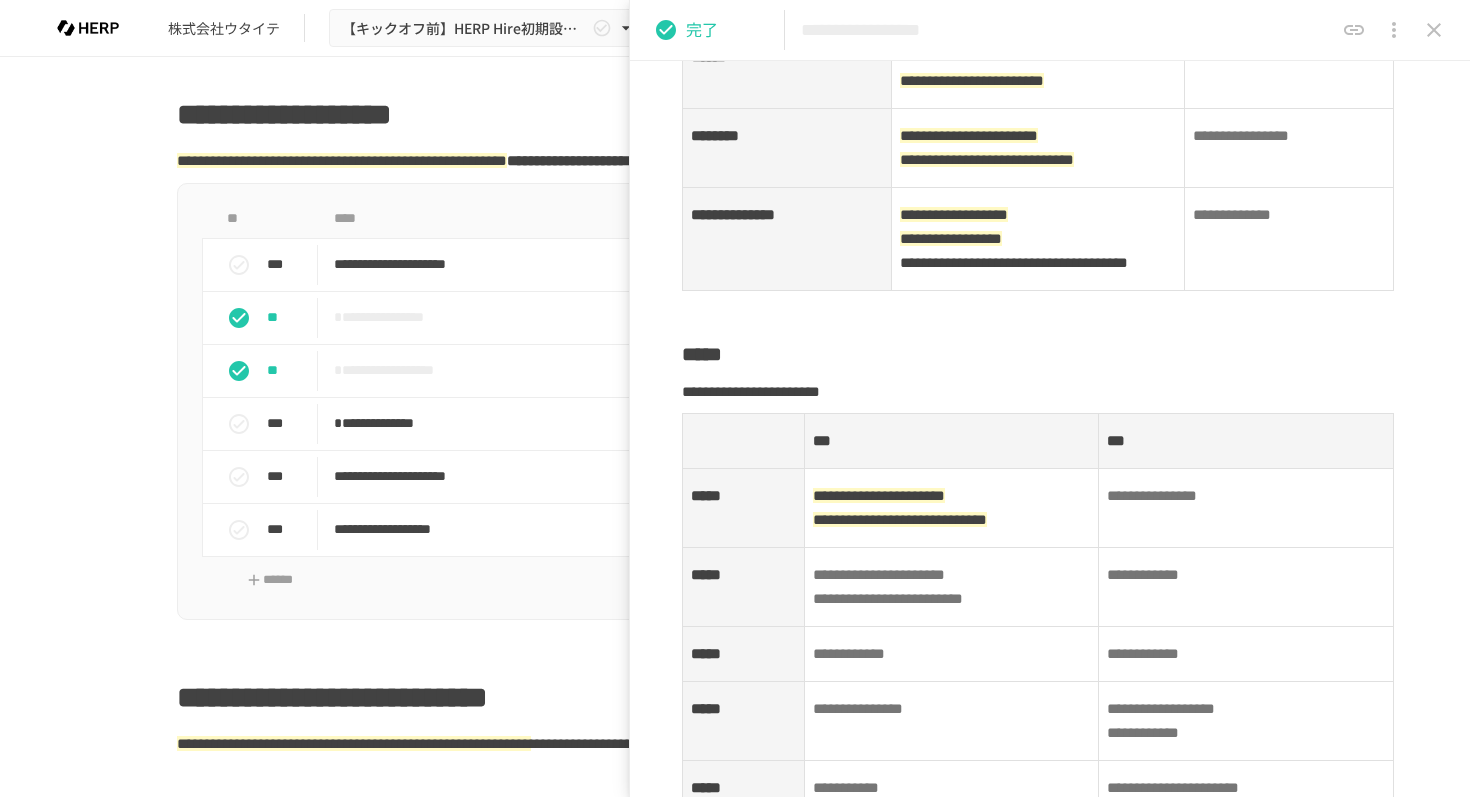 scroll, scrollTop: 715, scrollLeft: 0, axis: vertical 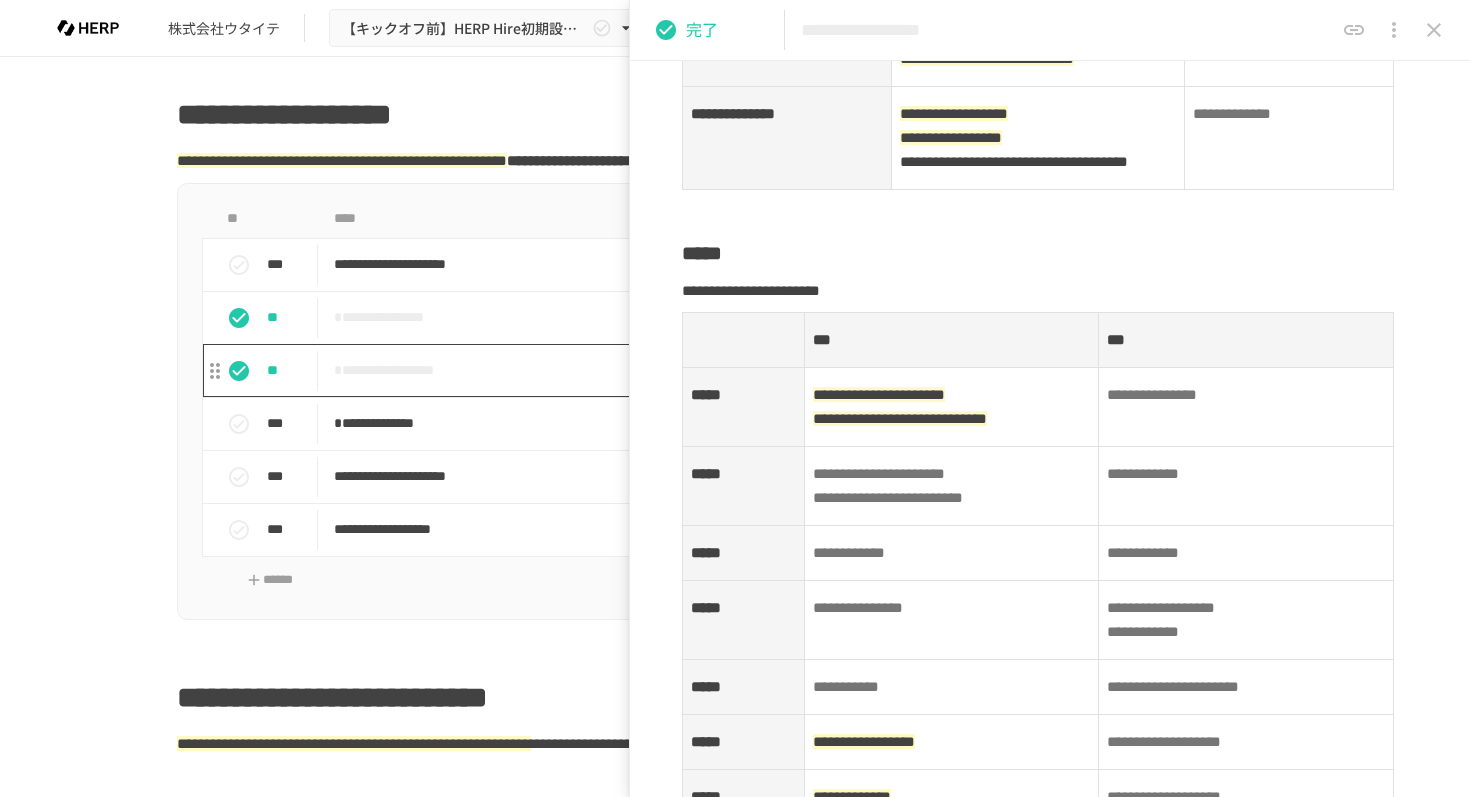 click on "**********" at bounding box center (693, 370) 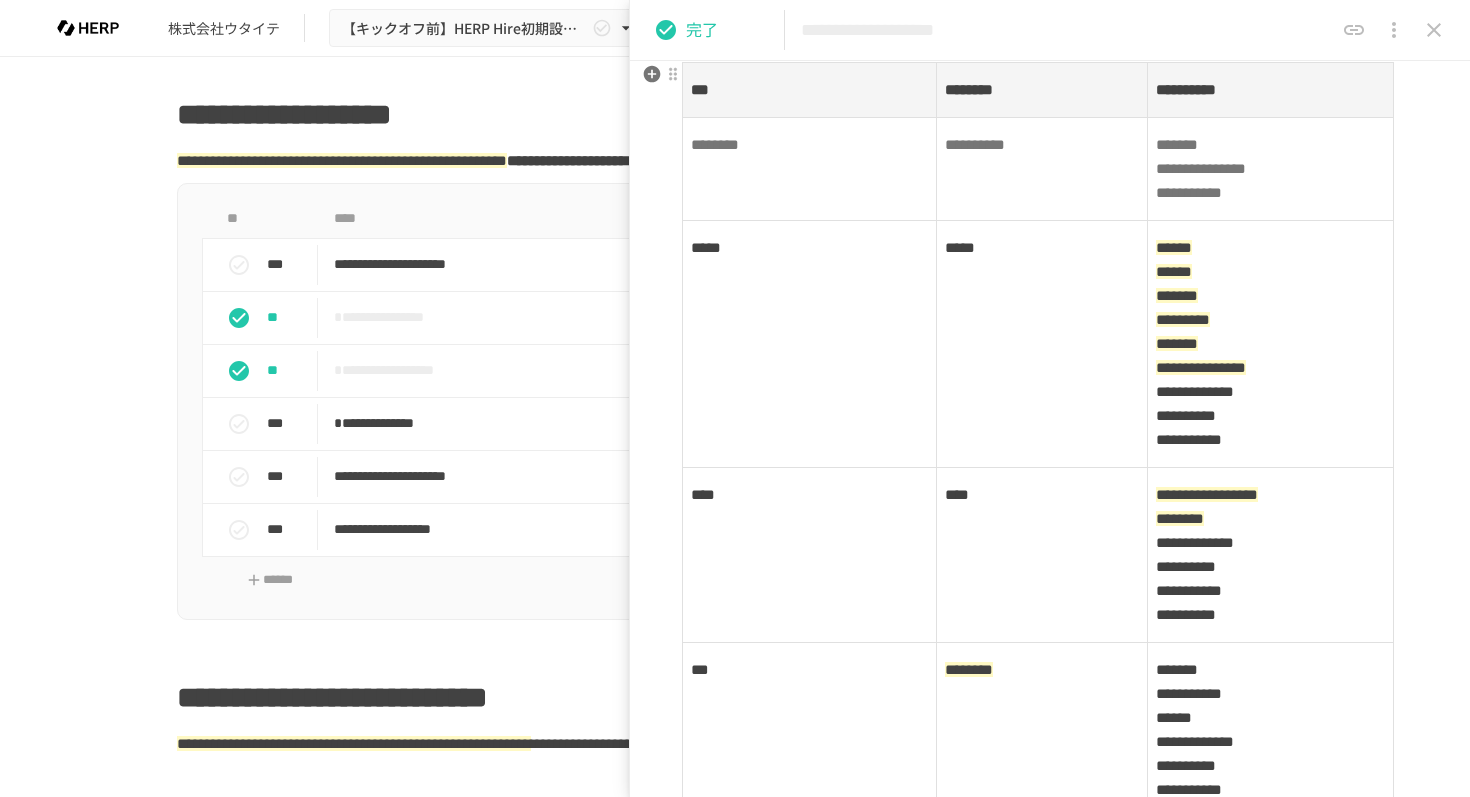 scroll, scrollTop: 593, scrollLeft: 0, axis: vertical 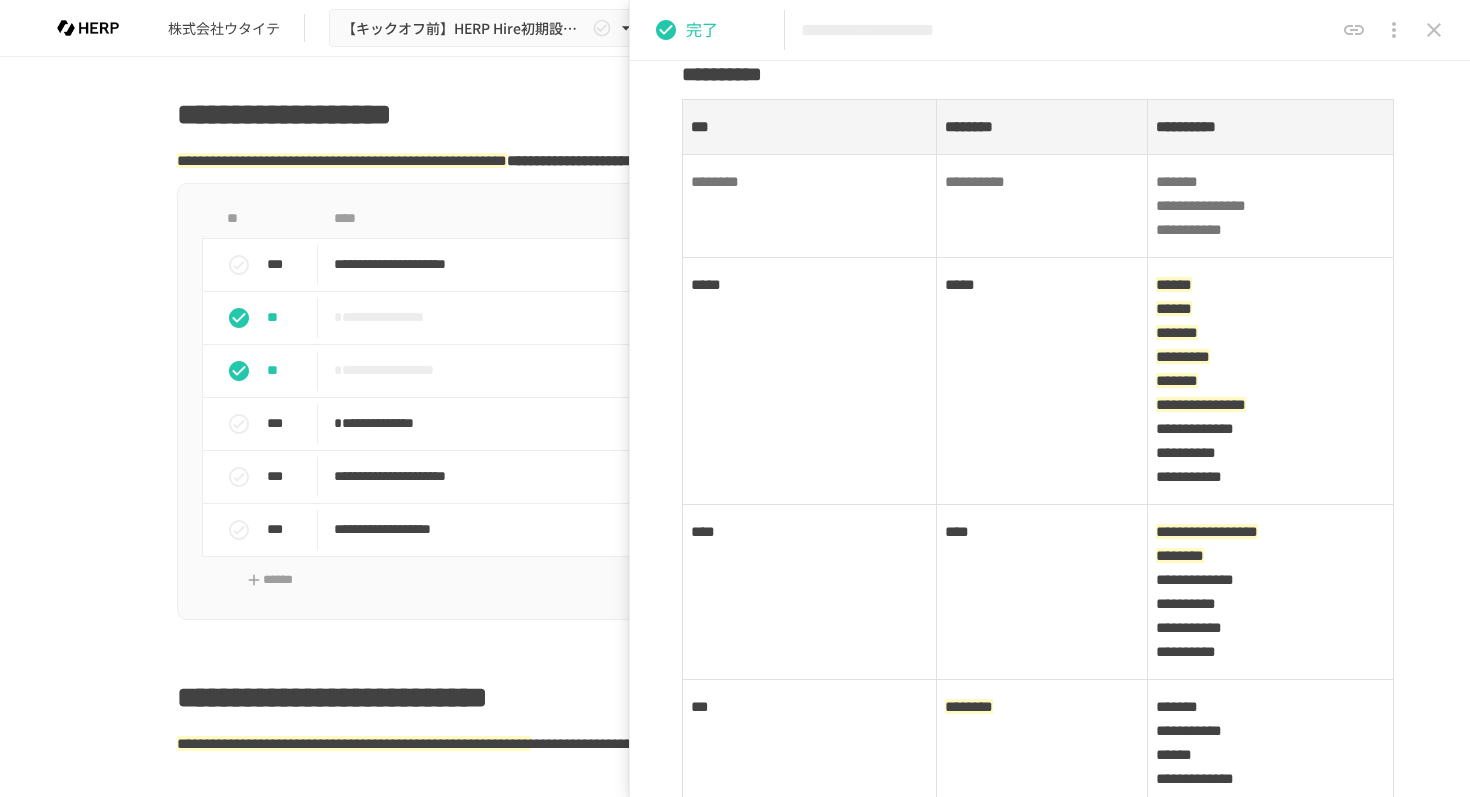click 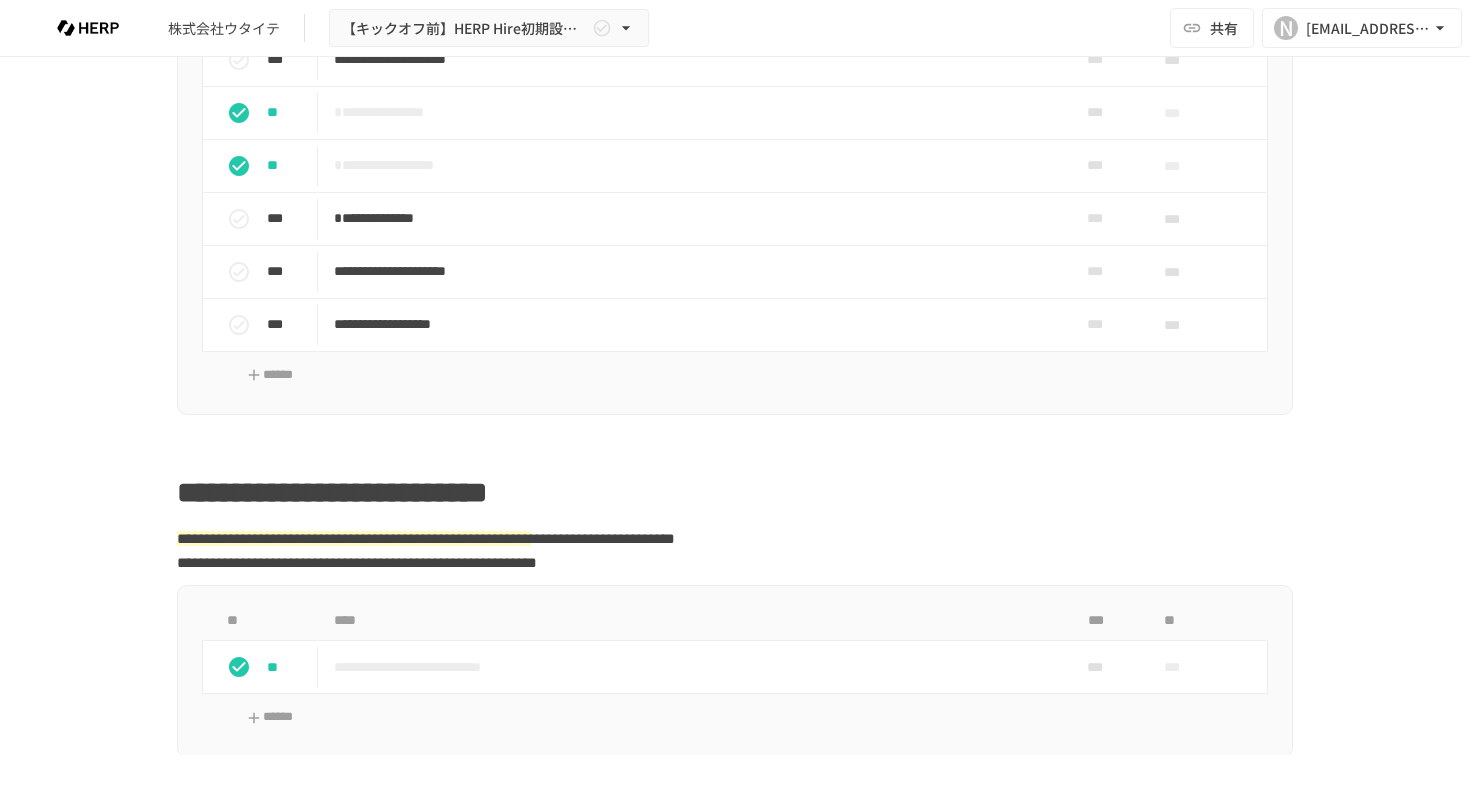 scroll, scrollTop: 2952, scrollLeft: 0, axis: vertical 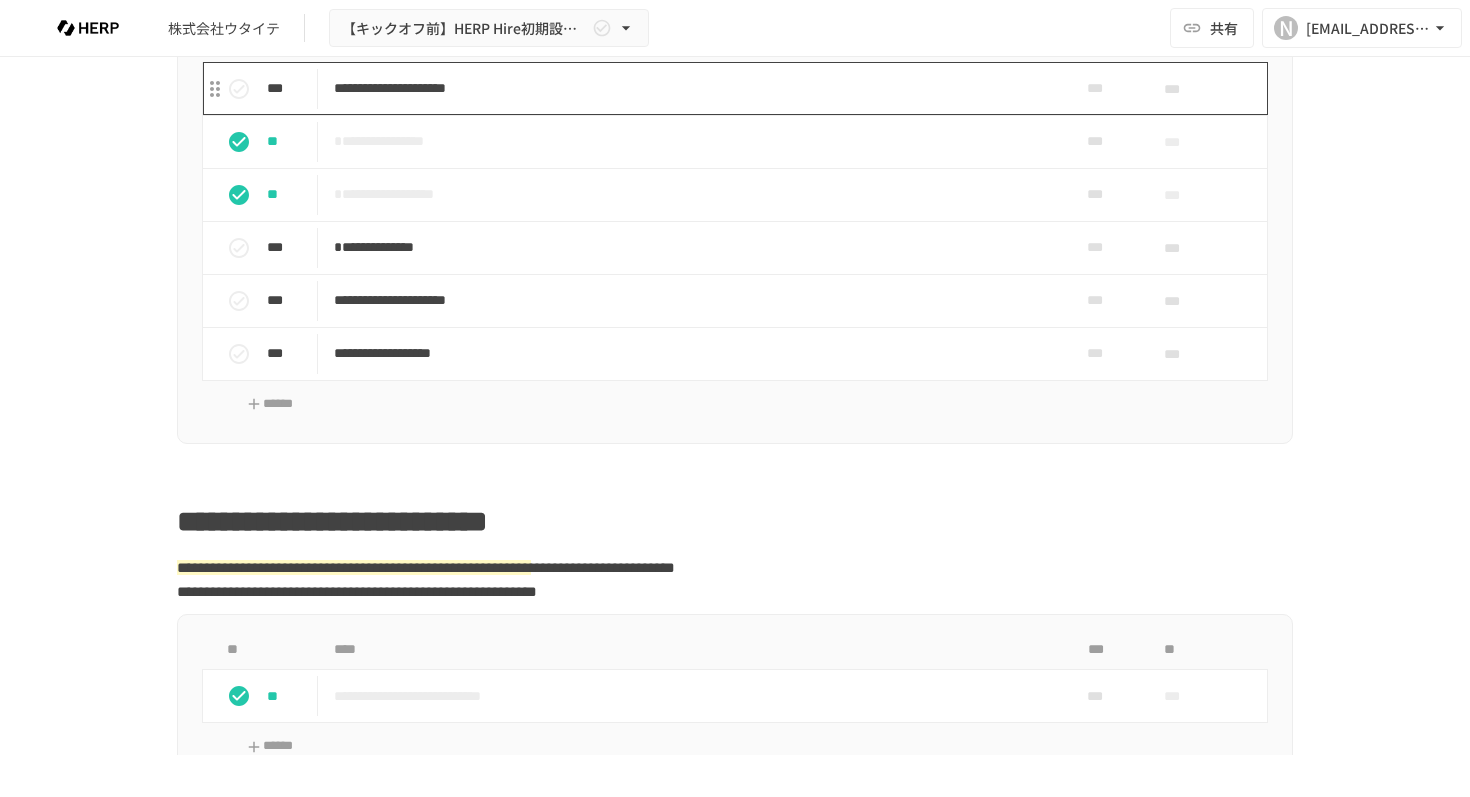 click on "**********" at bounding box center [693, 88] 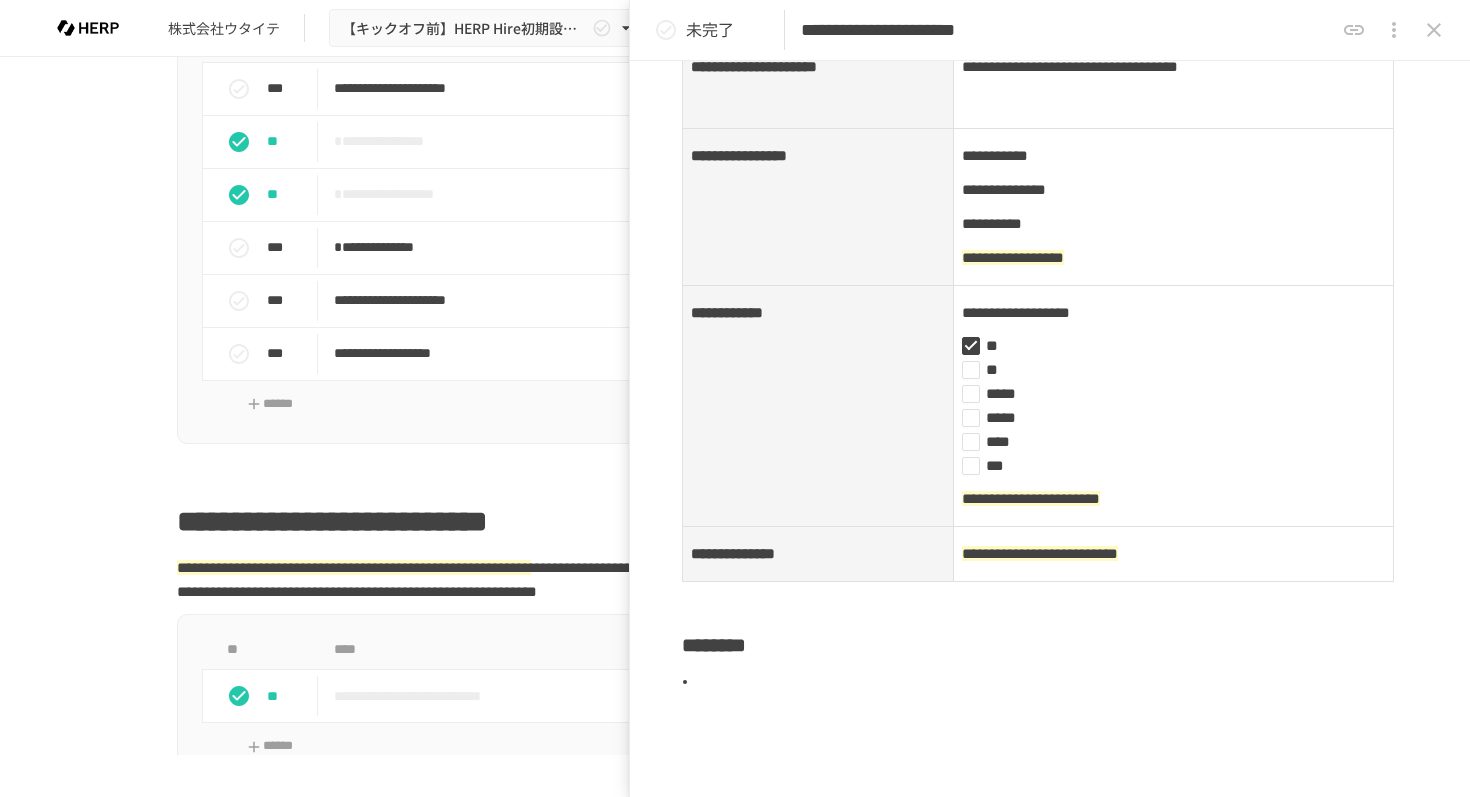 scroll, scrollTop: 777, scrollLeft: 0, axis: vertical 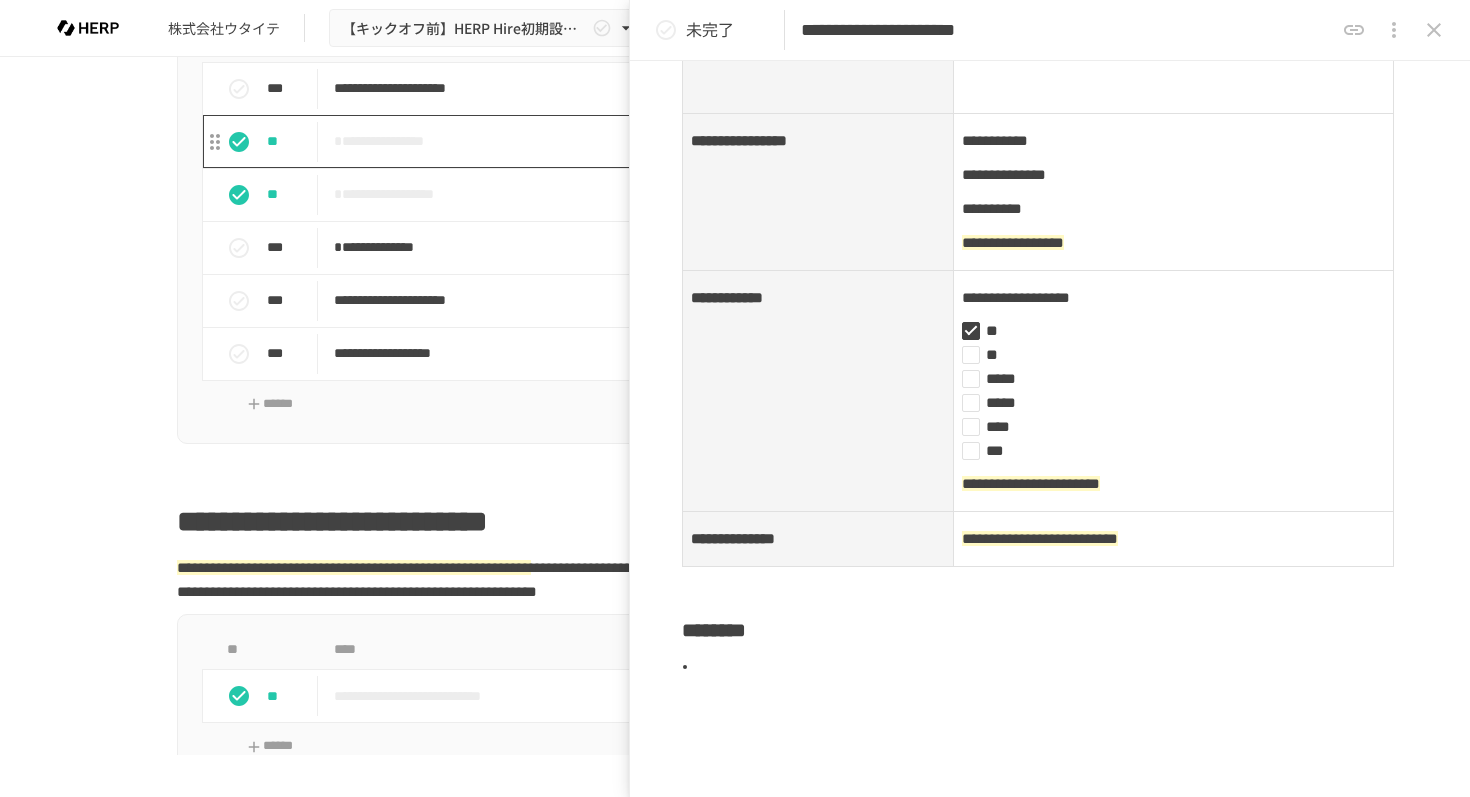 click on "**********" at bounding box center (693, 141) 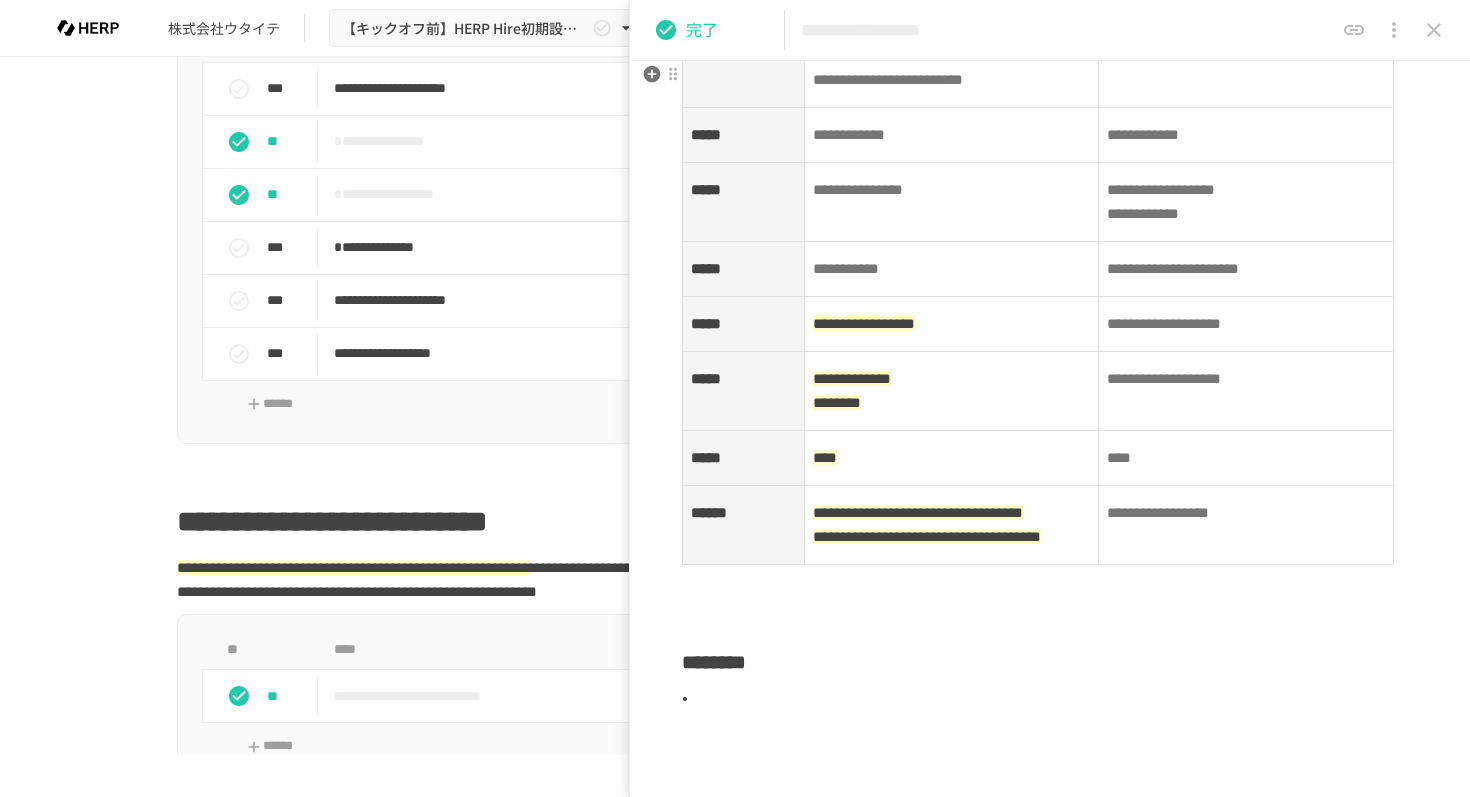 scroll, scrollTop: 937, scrollLeft: 0, axis: vertical 